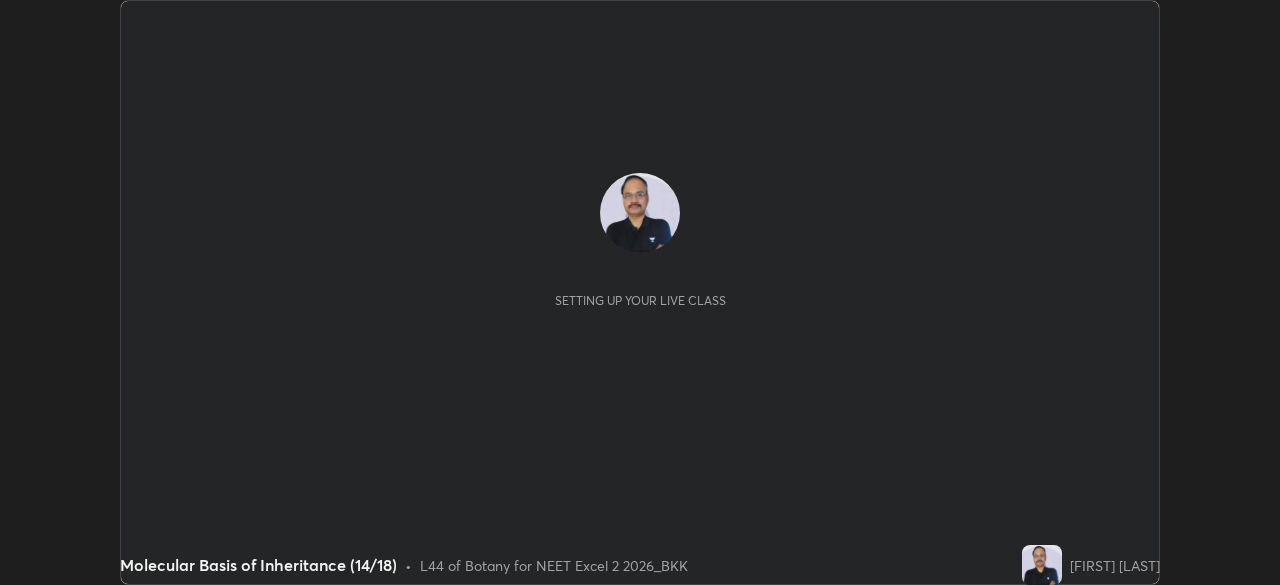 scroll, scrollTop: 0, scrollLeft: 0, axis: both 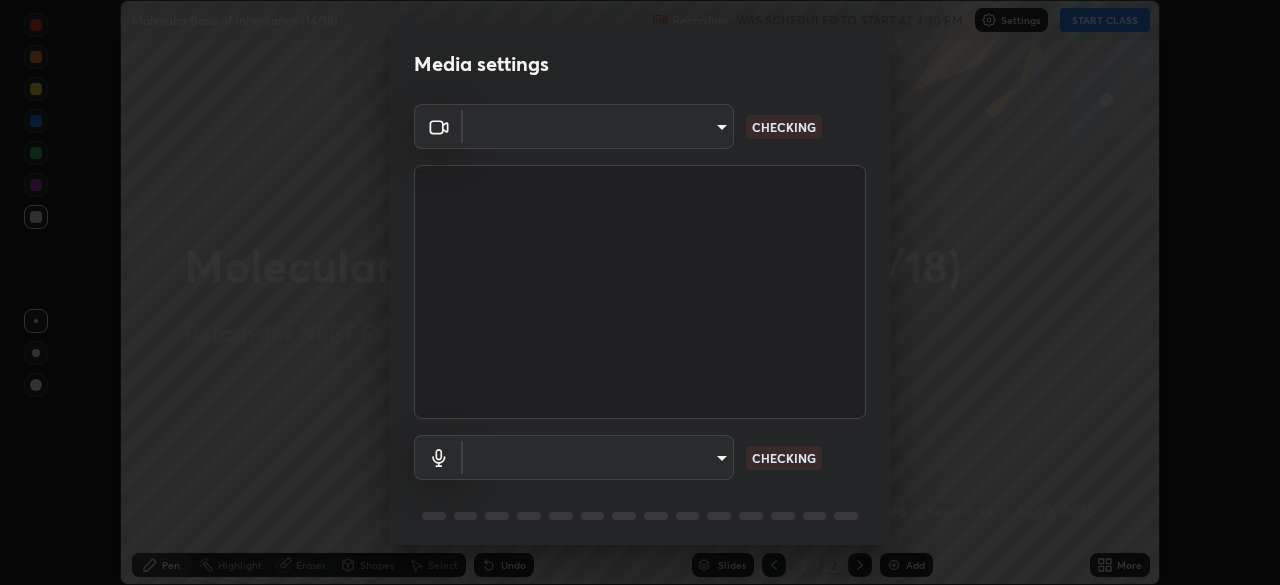 type on "119f56cd3221aa741ff86ef3c15b45e11b875c70691a8bbf6b5e475350e28a87" 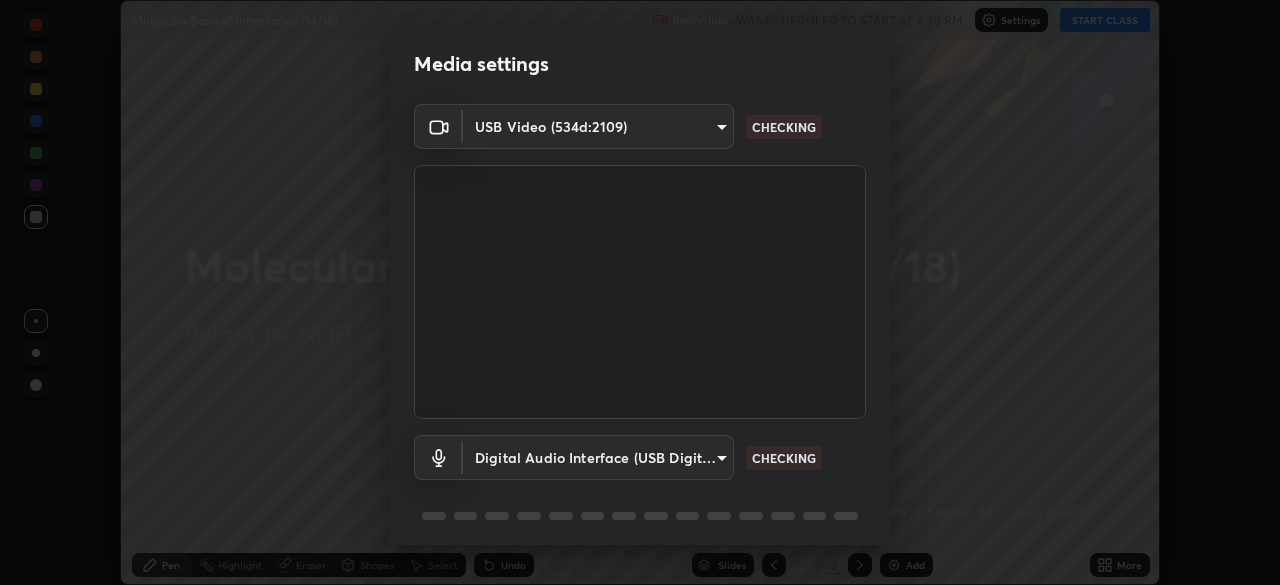 scroll, scrollTop: 71, scrollLeft: 0, axis: vertical 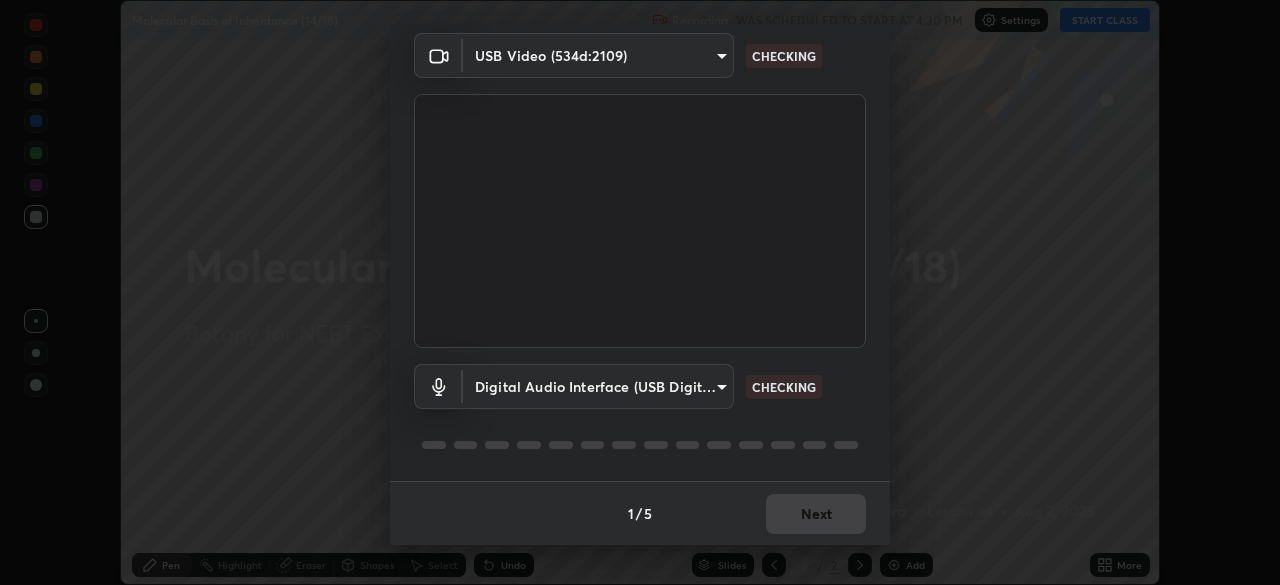 click on "Erase all Molecular Basis of Inheritance (14/18) Recording WAS SCHEDULED TO START AT  4:30 PM Settings START CLASS Setting up your live class Molecular Basis of Inheritance (14/18) • L44 of Botany for NEET Excel 2 2026_BKK [FIRST] [LAST] Pen Highlight Eraser Shapes Select Undo Slides 2 / 2 Add More No doubts shared Encourage your learners to ask a doubt for better clarity Report an issue Reason for reporting Buffering Chat not working Audio - Video sync issue Educator video quality low ​ Attach an image Report Media settings USB Video (534d:2109) 119f56cd3221aa741ff86ef3c15b45e11b875c70691a8bbf6b5e475350e28a87 CHECKING Digital Audio Interface (USB Digital Audio) 45a9c77d48fdde6e6cd03441b68dd99a2e6cd2d3e6fd1e76814a193bea44ce11 CHECKING 1 / 5 Next" at bounding box center (640, 292) 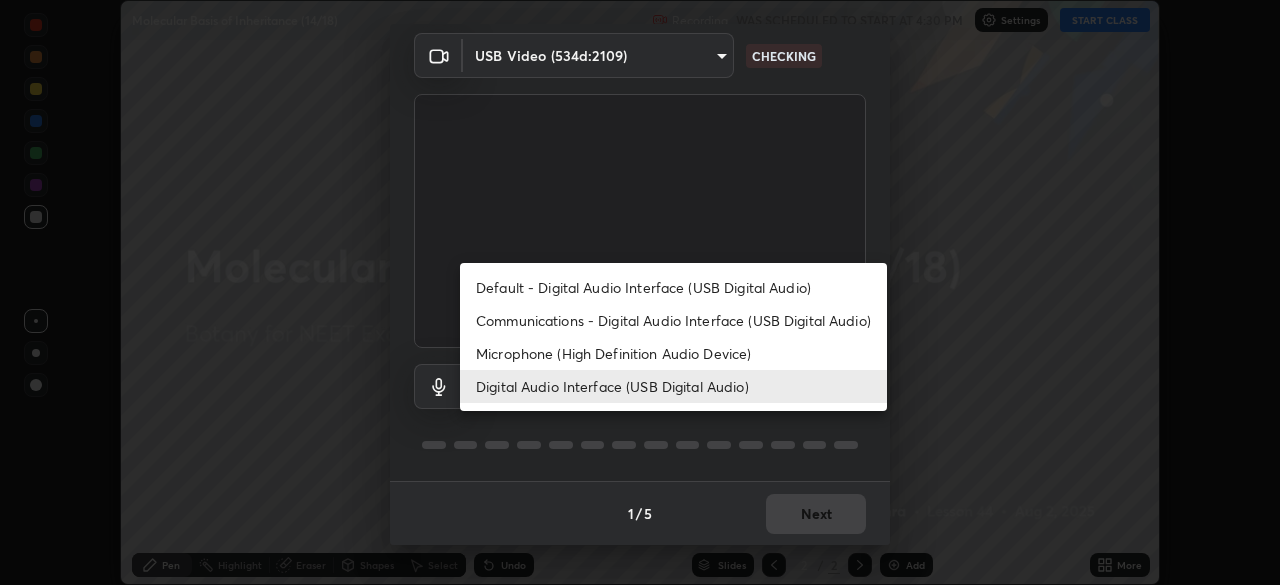click on "Microphone (High Definition Audio Device)" at bounding box center [673, 353] 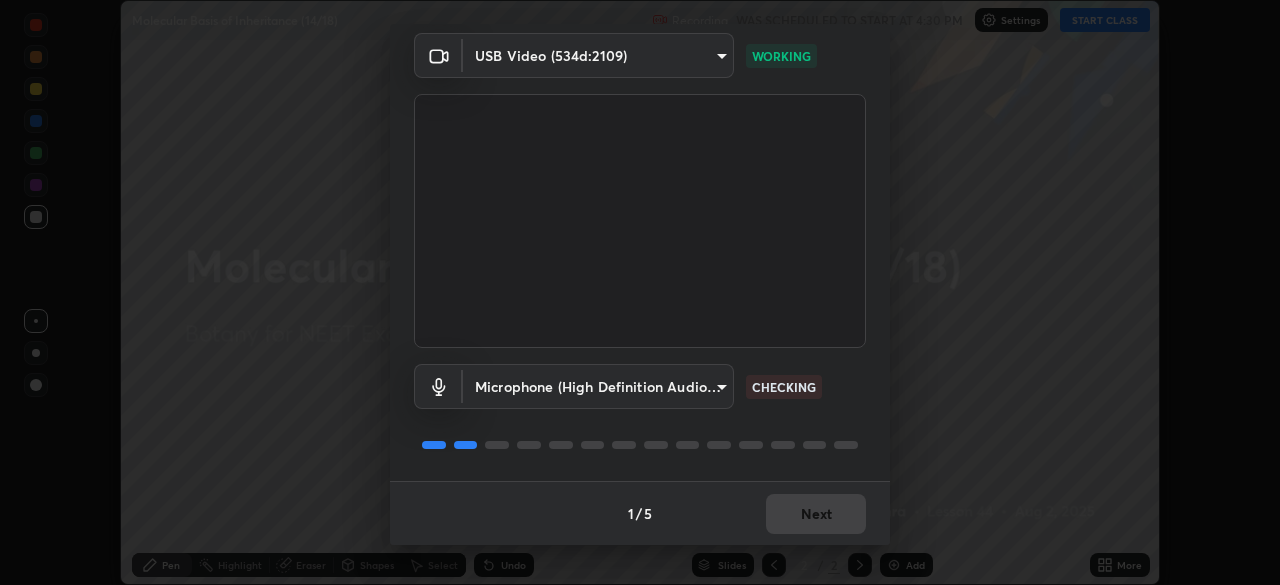 click on "Erase all Molecular Basis of Inheritance (14/18) Recording WAS SCHEDULED TO START AT  4:30 PM Settings START CLASS Setting up your live class Molecular Basis of Inheritance (14/18) • L44 of Botany for NEET Excel 2 2026_BKK [FIRST] [LAST] Pen Highlight Eraser Shapes Select Undo Slides 2 / 2 Add More No doubts shared Encourage your learners to ask a doubt for better clarity Report an issue Reason for reporting Buffering Chat not working Audio - Video sync issue Educator video quality low ​ Attach an image Report Media settings USB Video (534d:2109) 119f56cd3221aa741ff86ef3c15b45e11b875c70691a8bbf6b5e475350e28a87 WORKING Microphone (High Definition Audio Device) 5115d90af2b768309cf9210d1f5d99a2374f83237944261c33c84720b57b6582 CHECKING 1 / 5 Next" at bounding box center [640, 292] 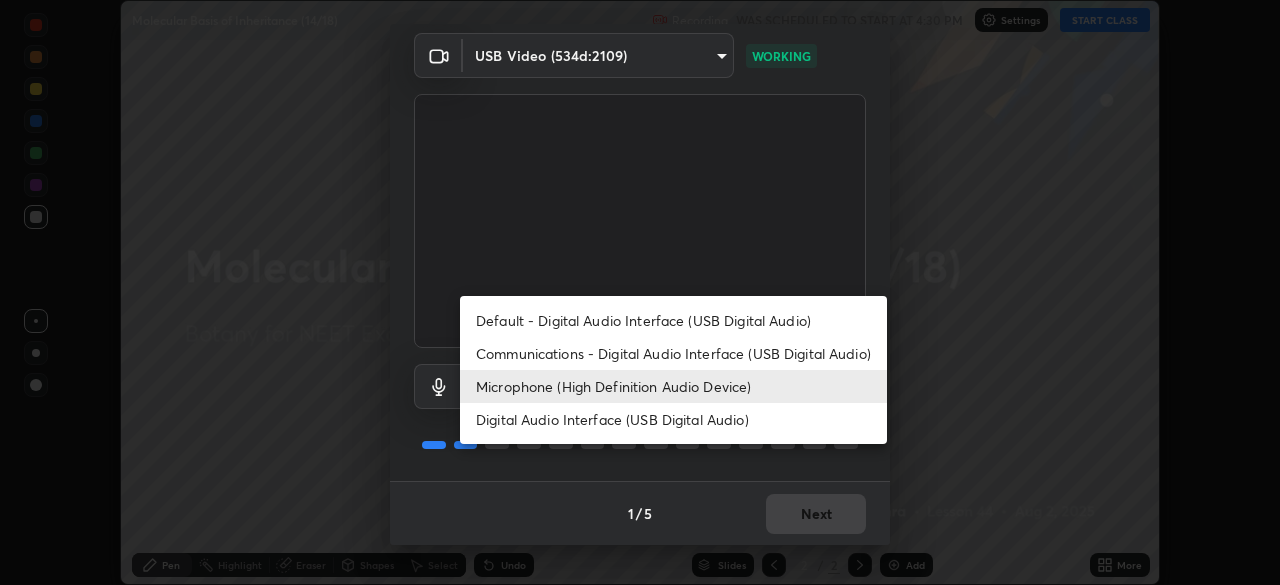 click on "Digital Audio Interface (USB Digital Audio)" at bounding box center (673, 419) 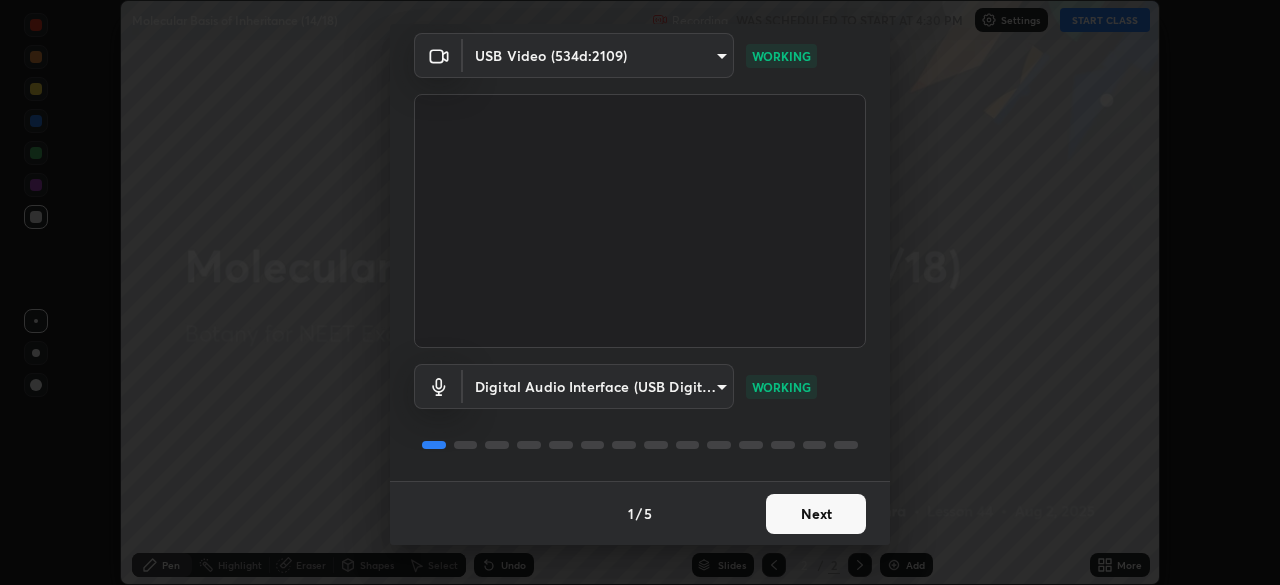 click on "Next" at bounding box center (816, 514) 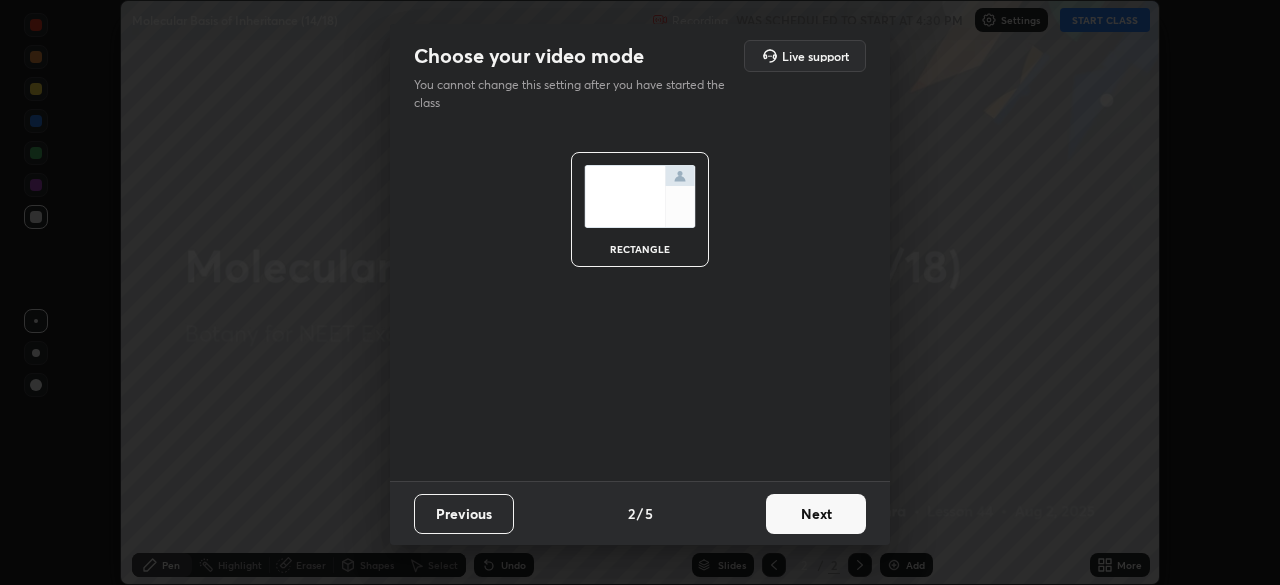scroll, scrollTop: 0, scrollLeft: 0, axis: both 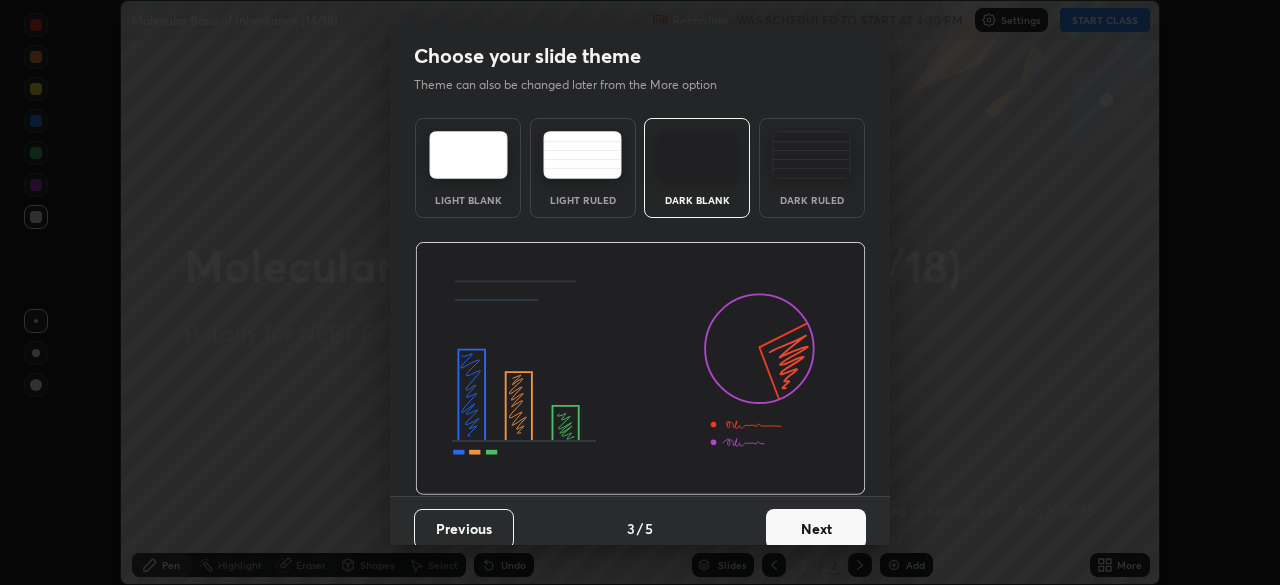 click on "Next" at bounding box center (816, 529) 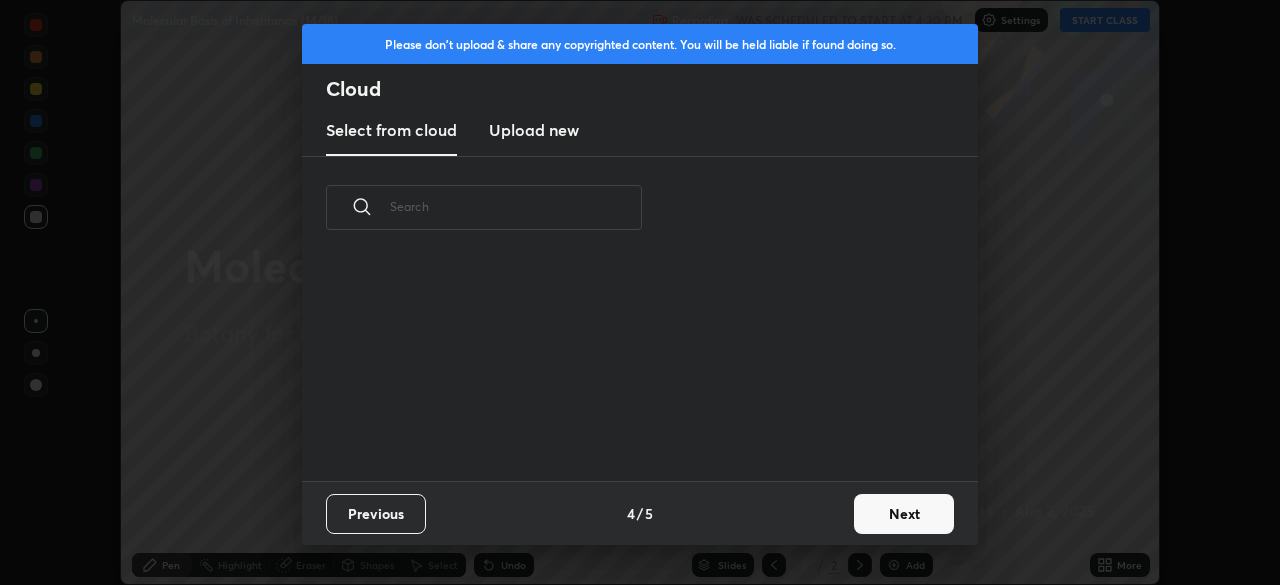 click on "Next" at bounding box center (904, 514) 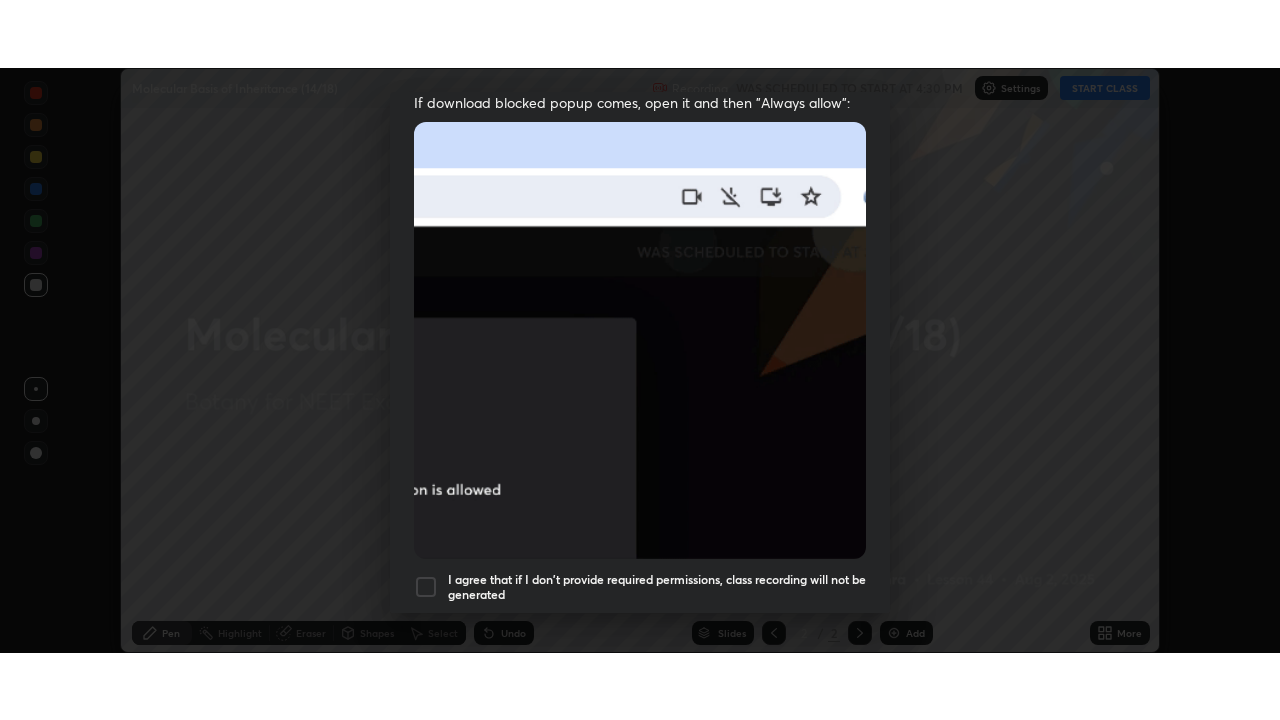 scroll, scrollTop: 479, scrollLeft: 0, axis: vertical 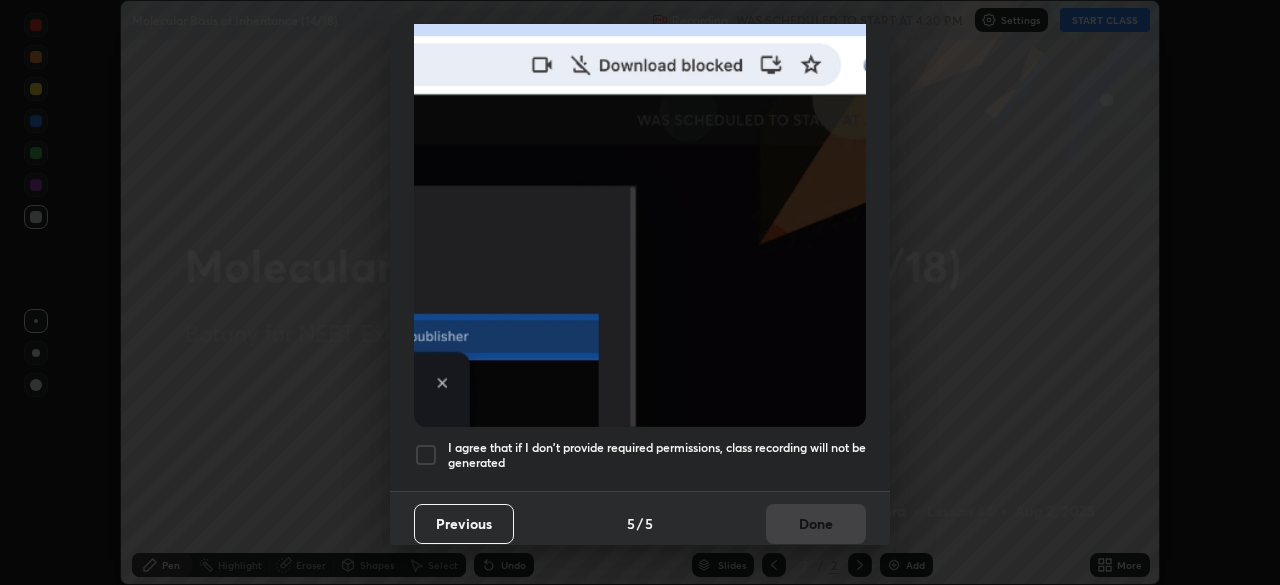click at bounding box center [426, 455] 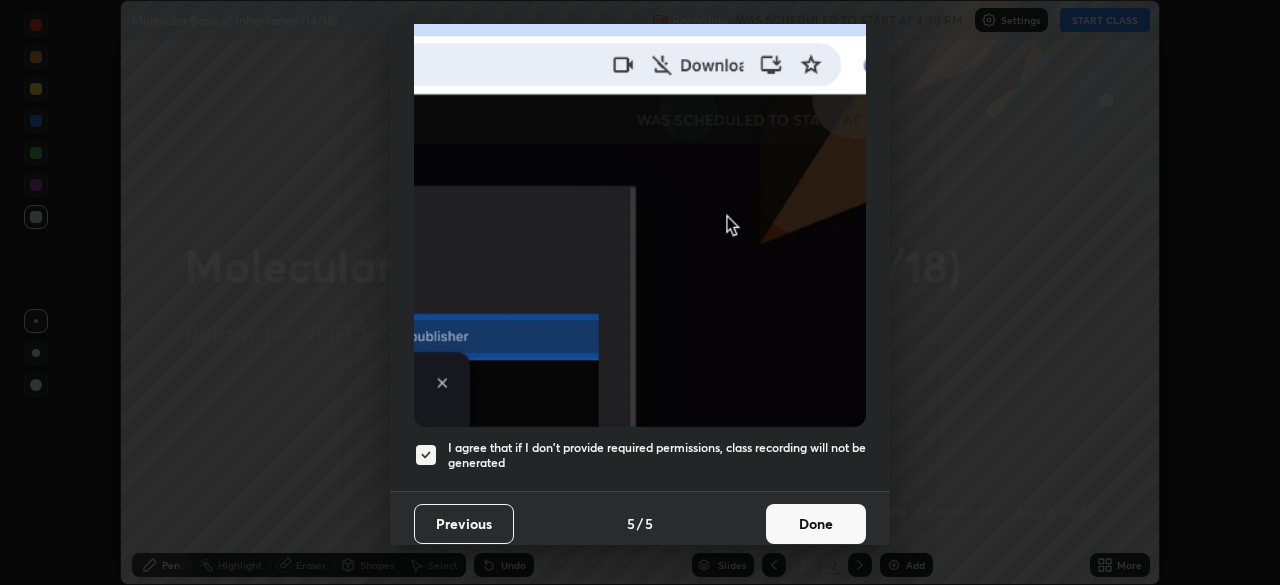 click on "Done" at bounding box center [816, 524] 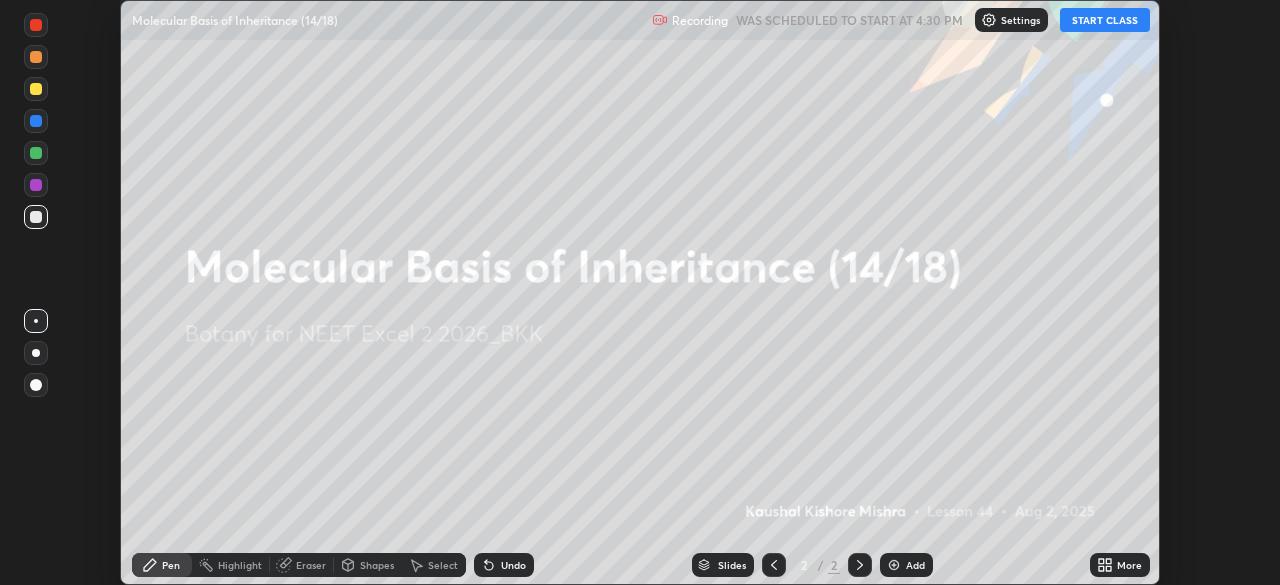 click 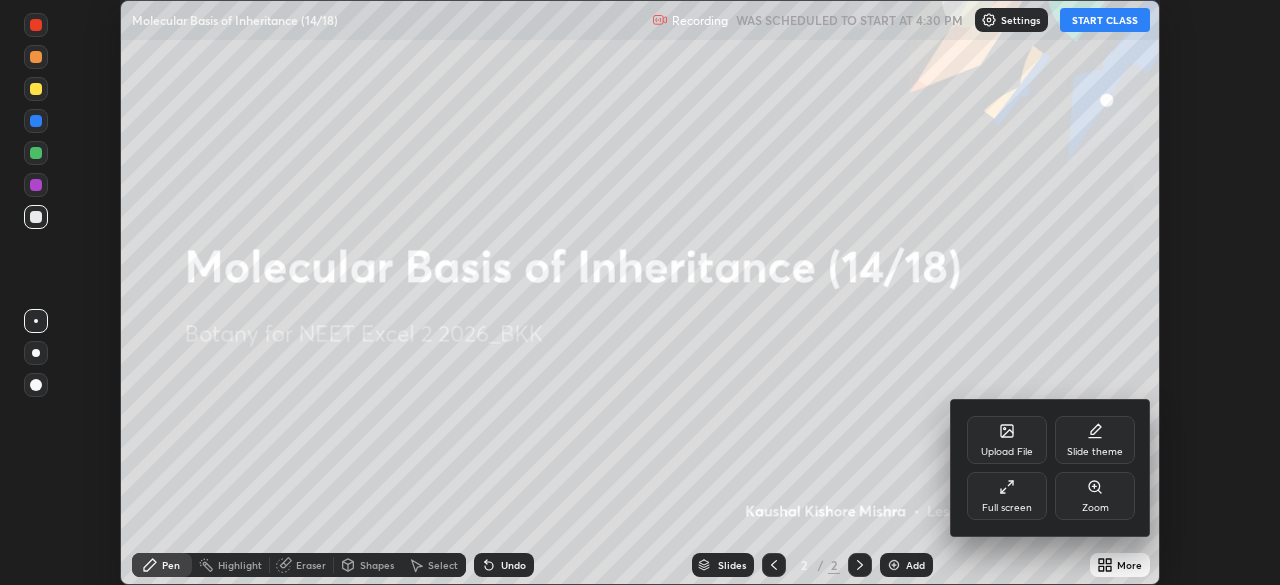 click 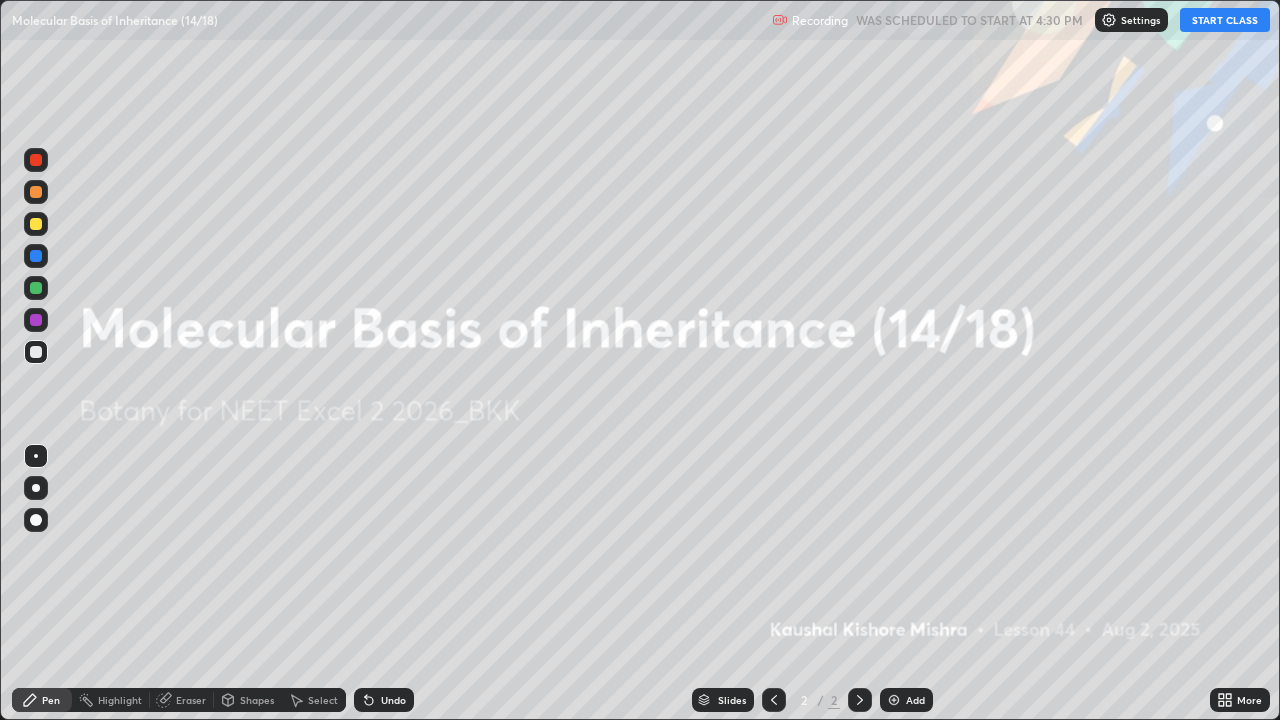 scroll, scrollTop: 99280, scrollLeft: 98720, axis: both 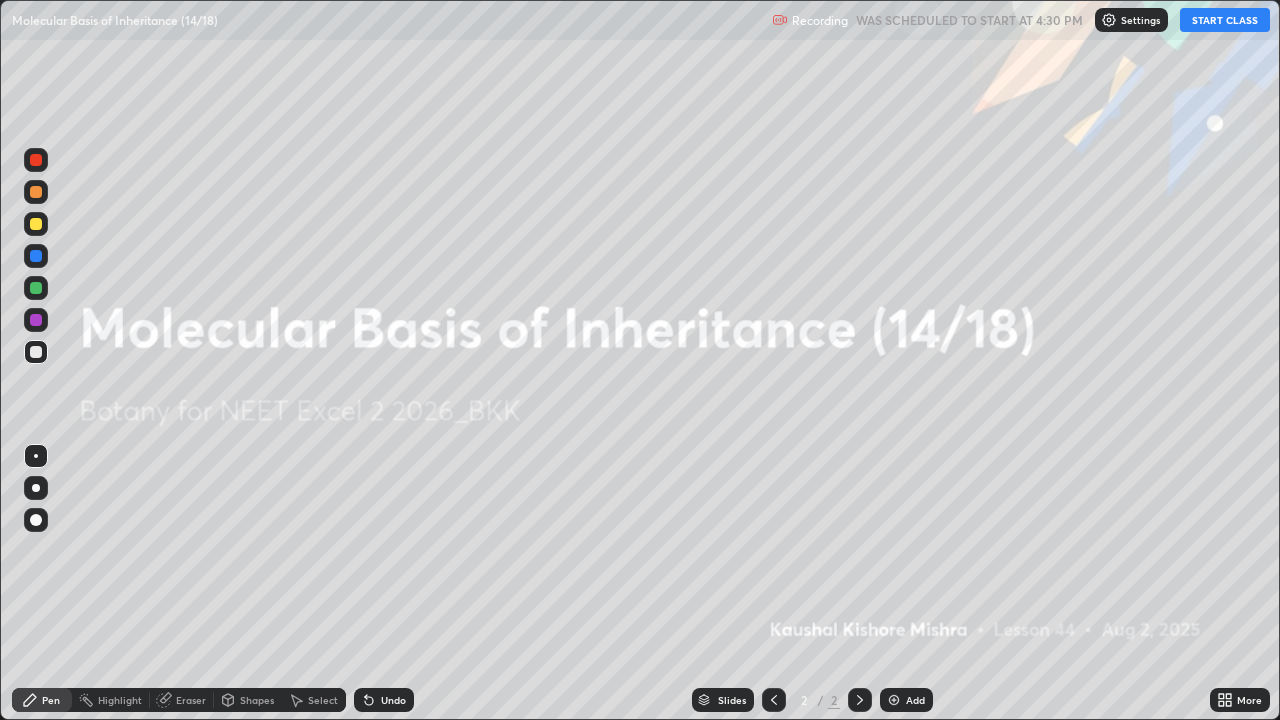 click on "START CLASS" at bounding box center [1225, 20] 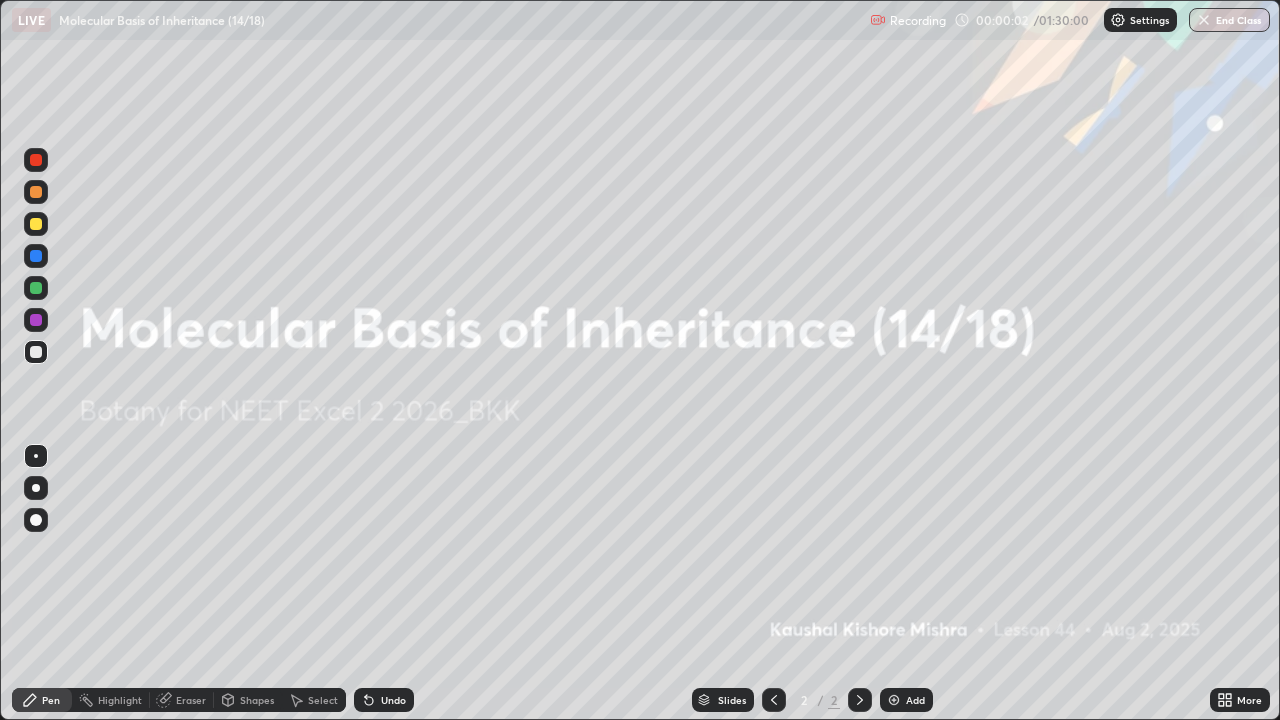 click at bounding box center (894, 700) 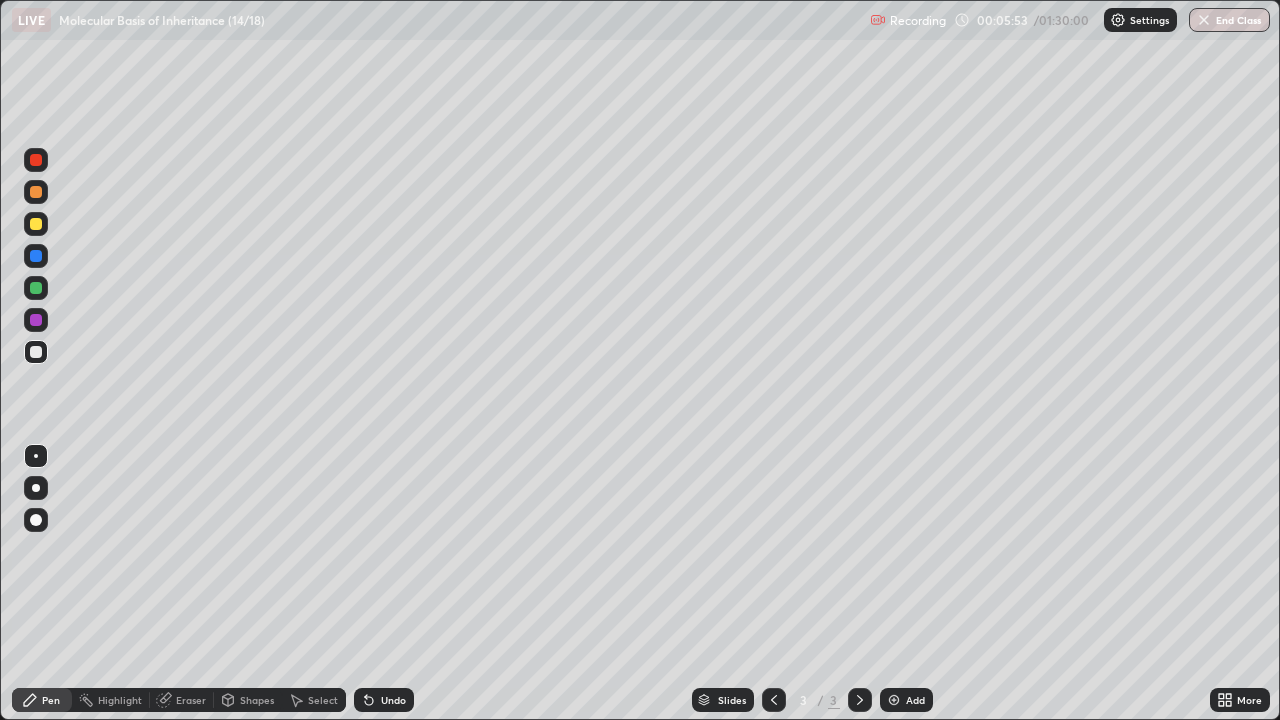 click at bounding box center (36, 352) 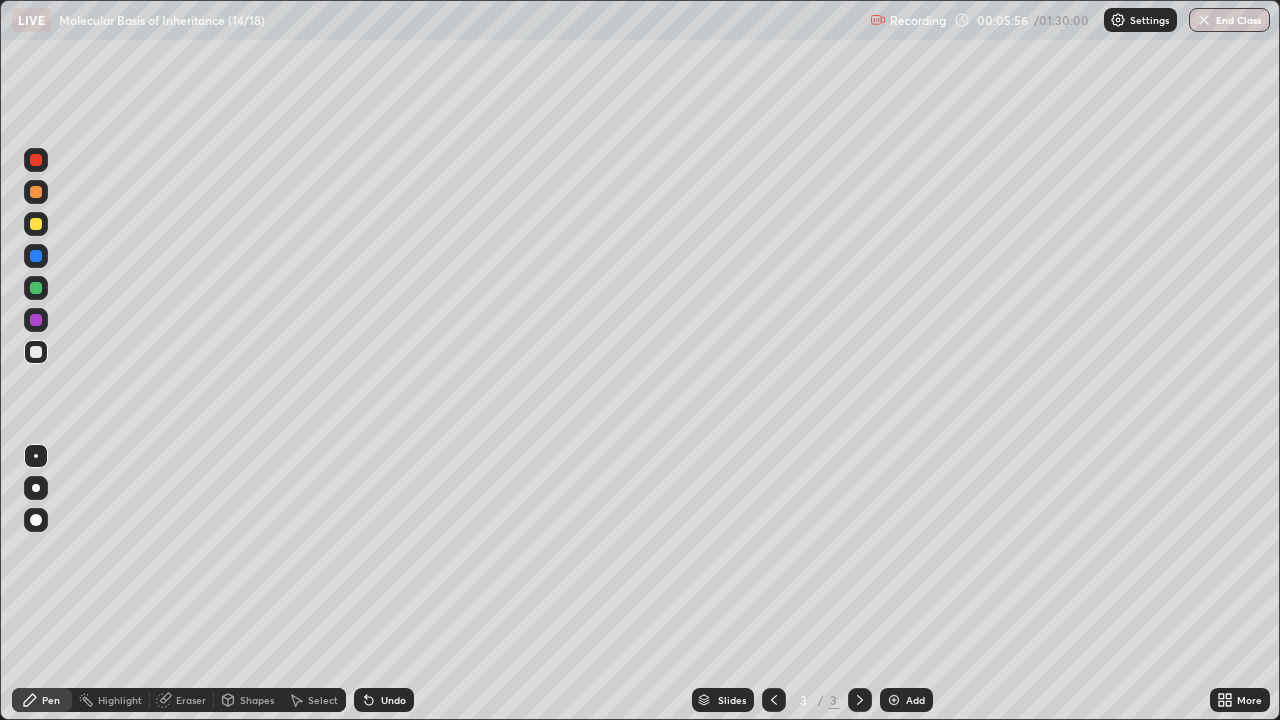 click at bounding box center [36, 224] 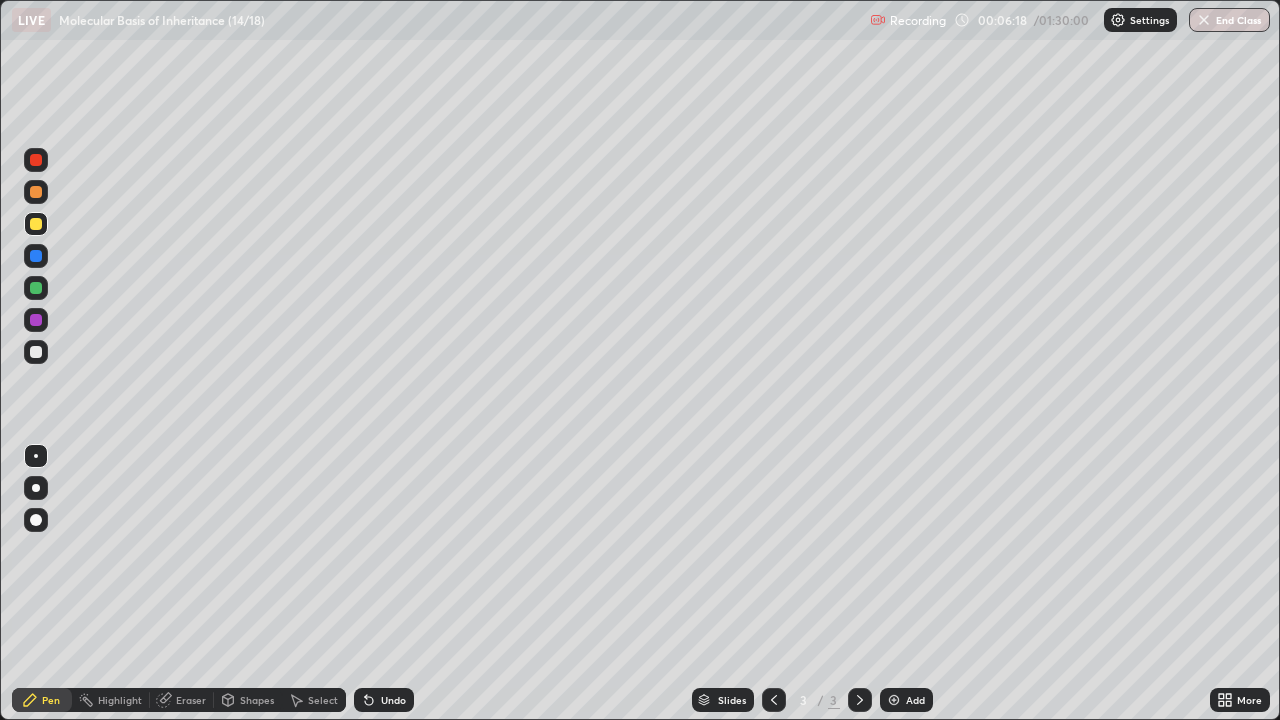 click at bounding box center [36, 288] 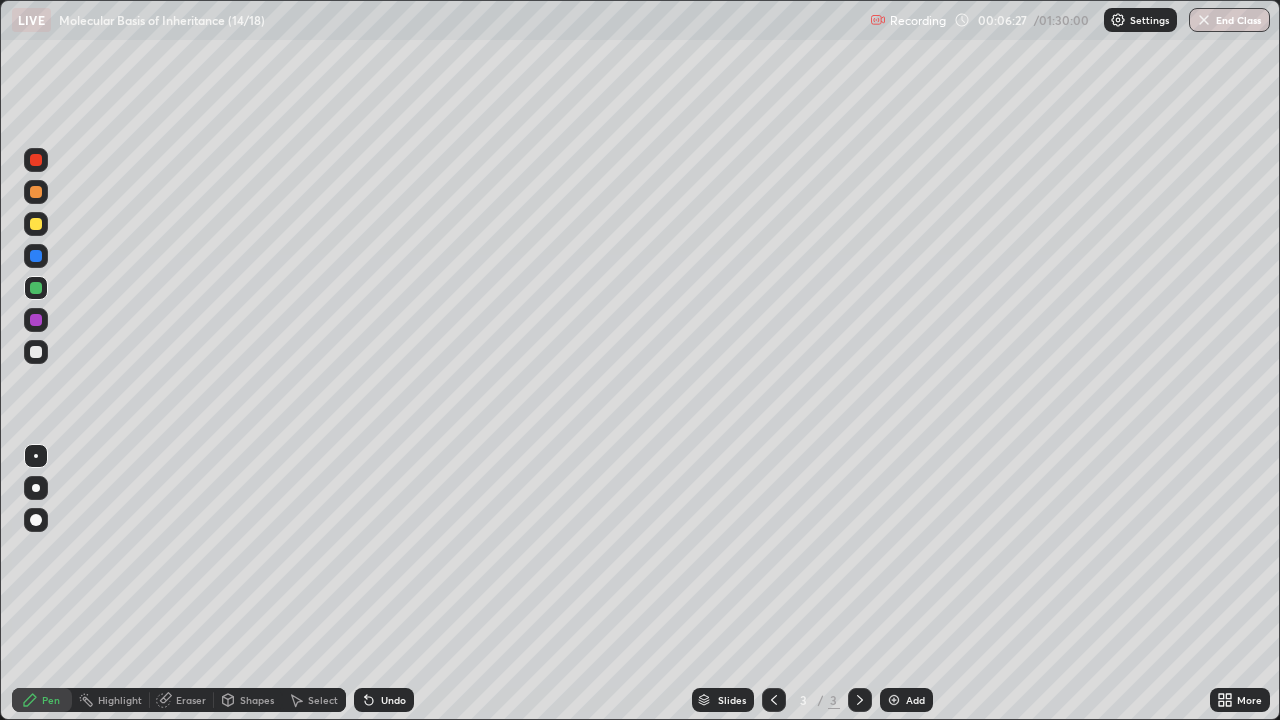 click at bounding box center (36, 352) 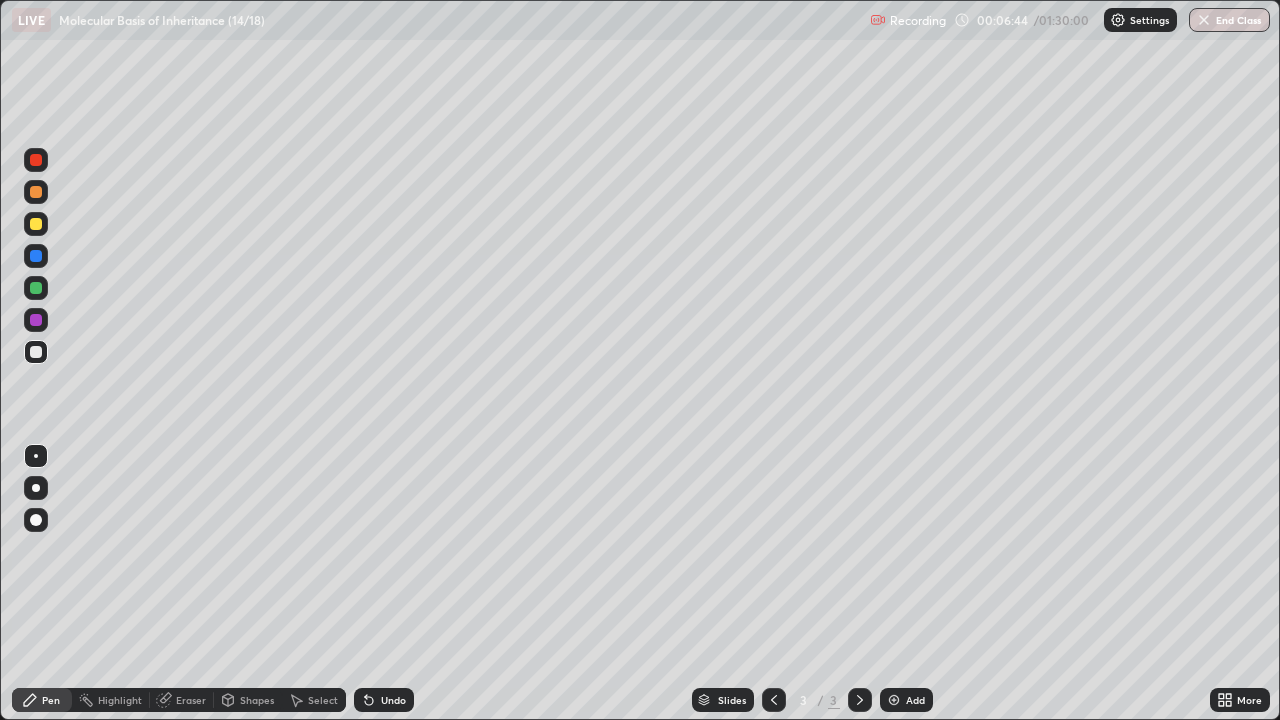click at bounding box center (36, 288) 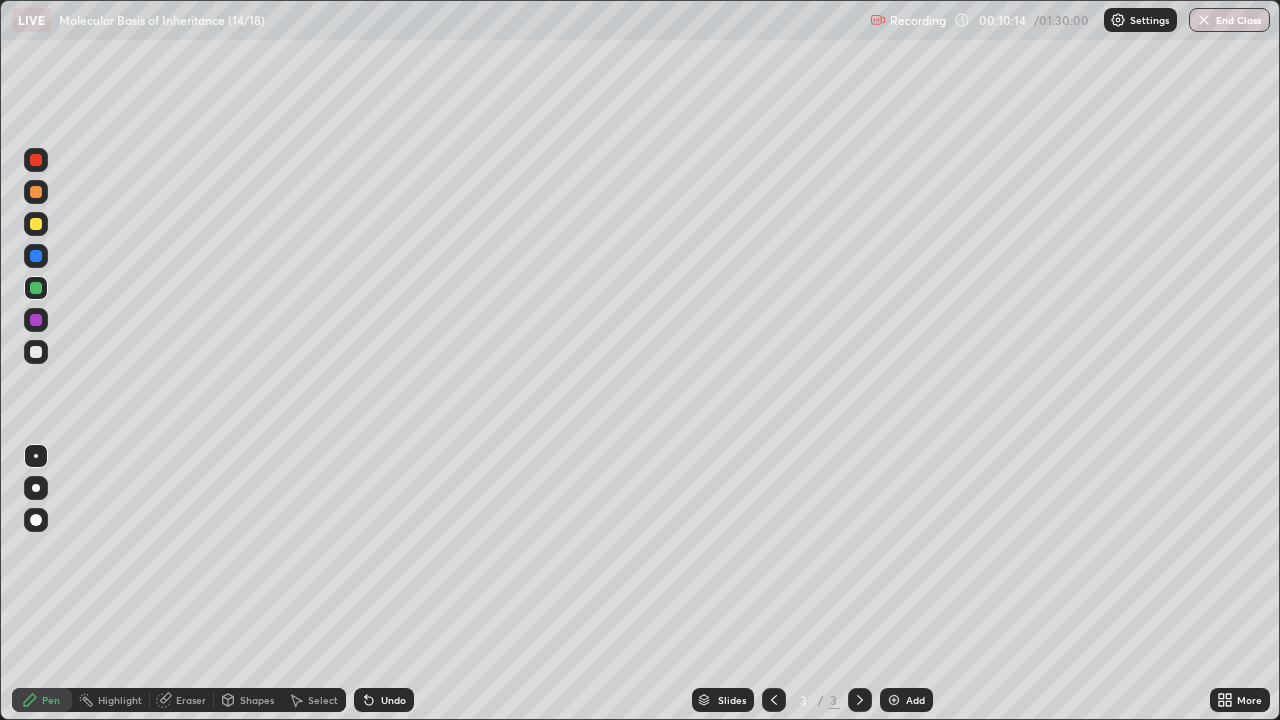 click at bounding box center (36, 224) 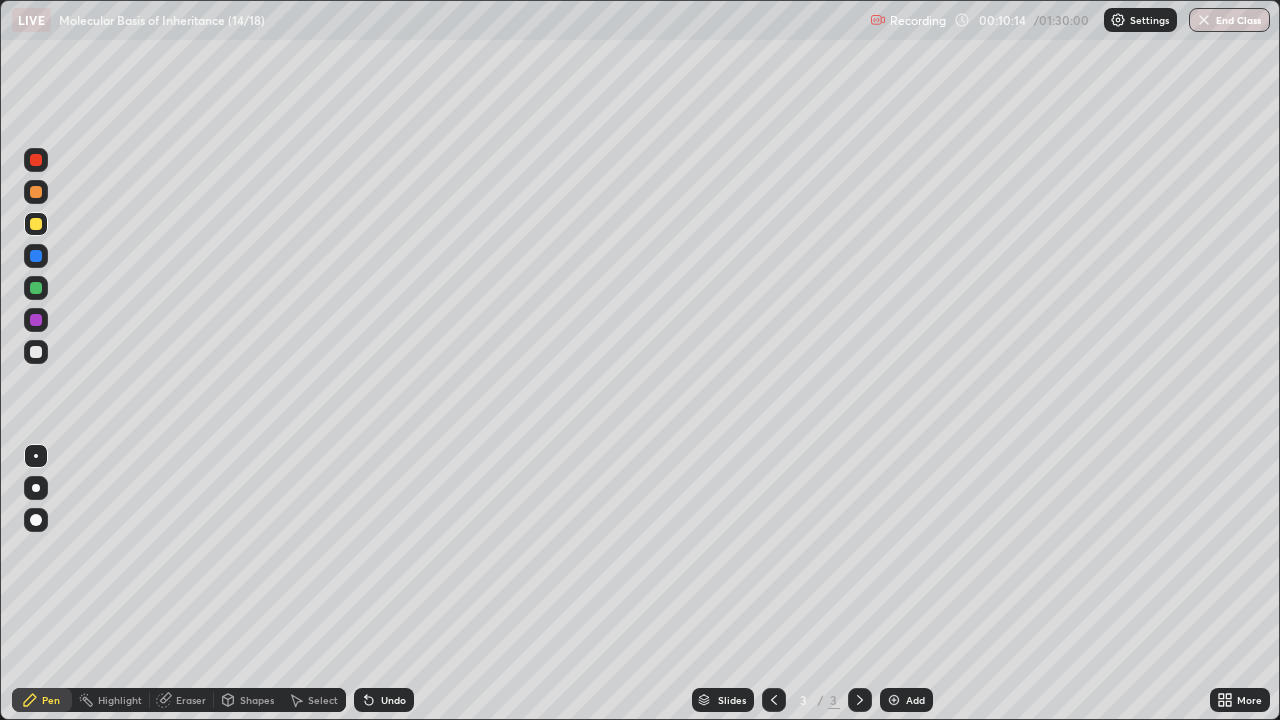 click at bounding box center [36, 192] 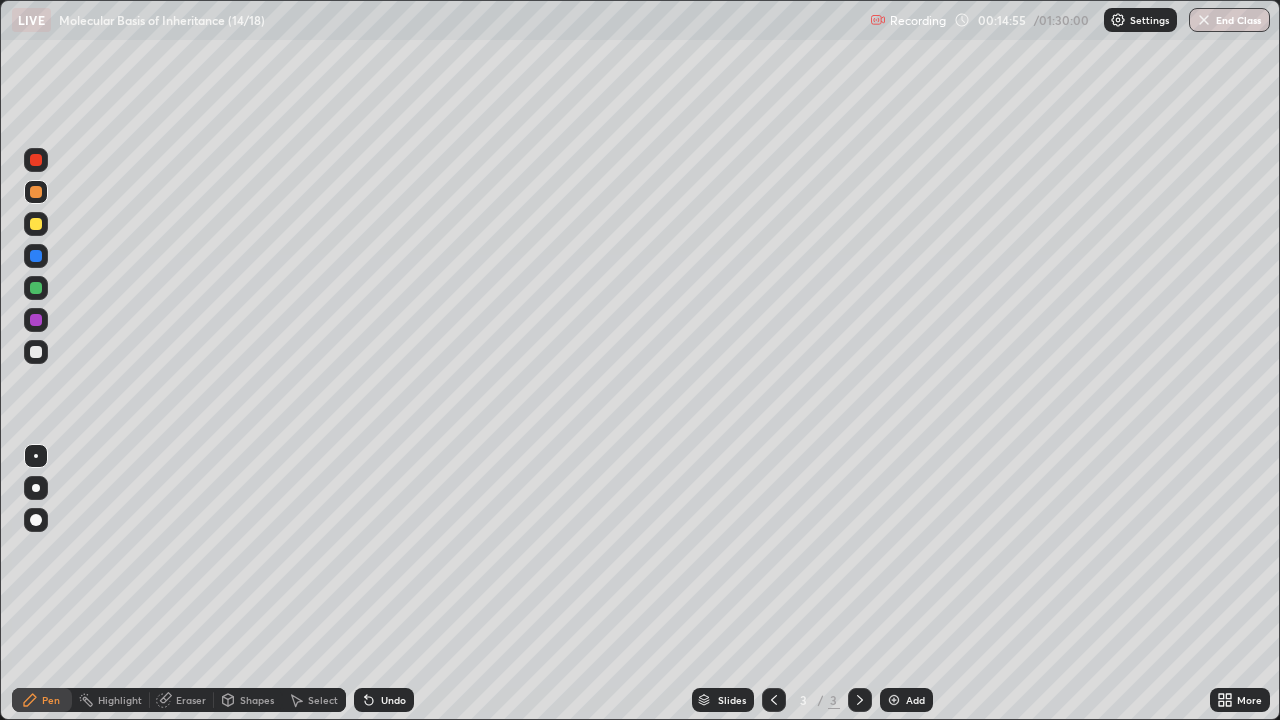 click at bounding box center (894, 700) 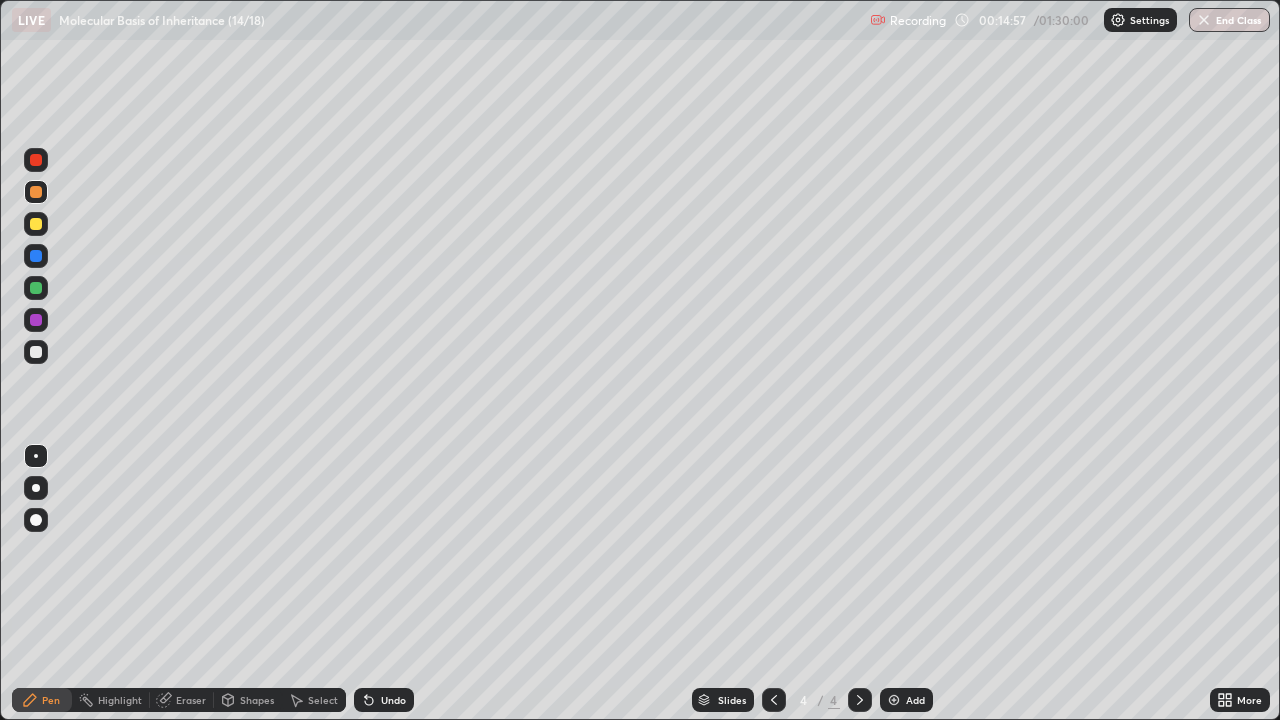click at bounding box center (36, 288) 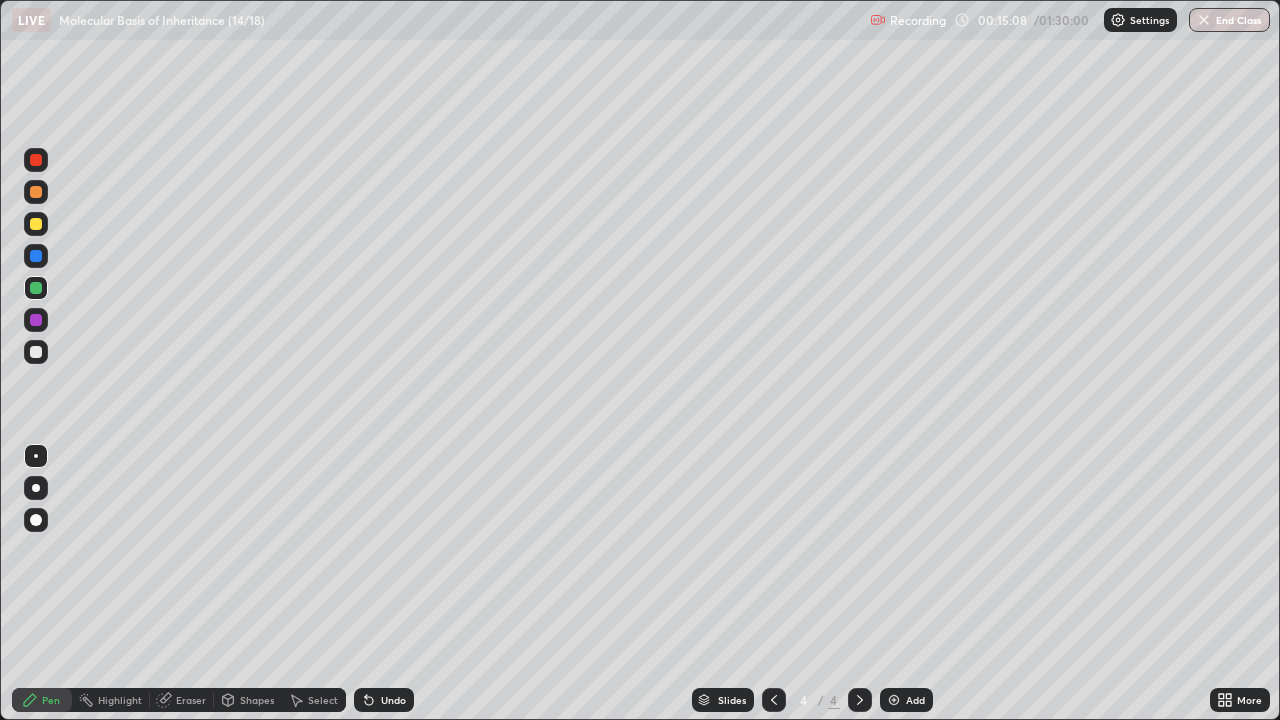 click at bounding box center (36, 352) 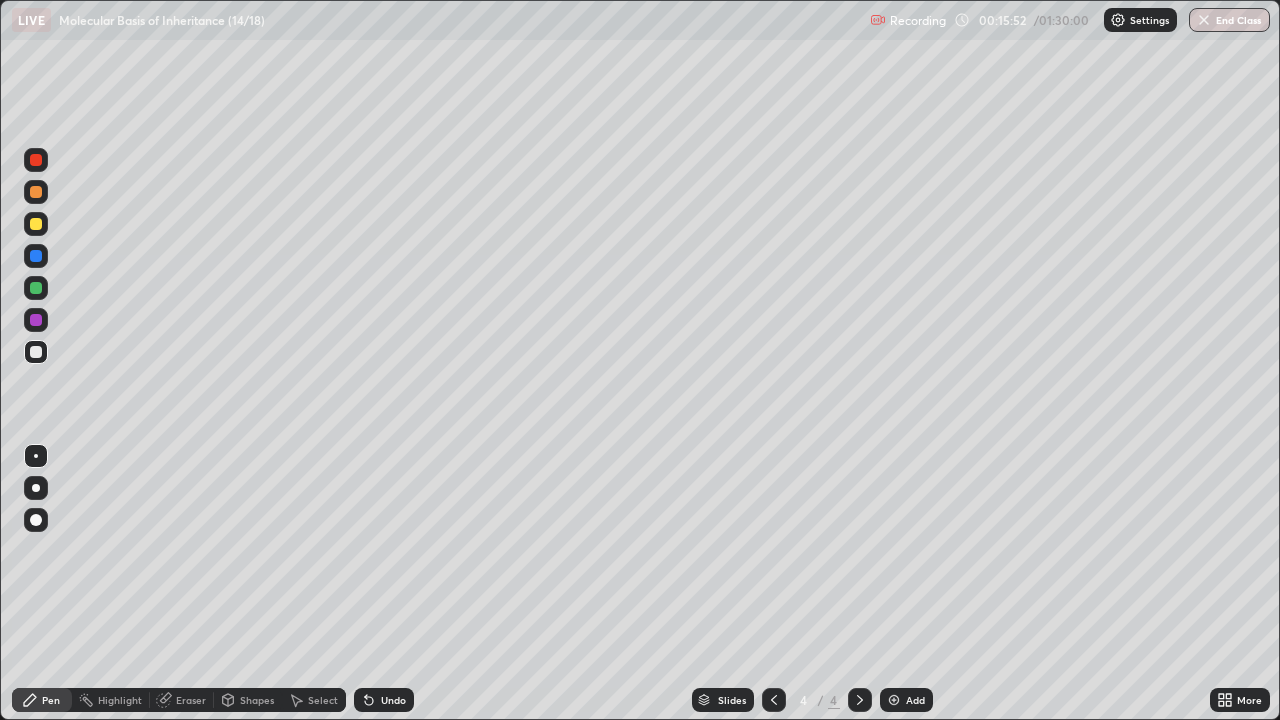click at bounding box center (36, 288) 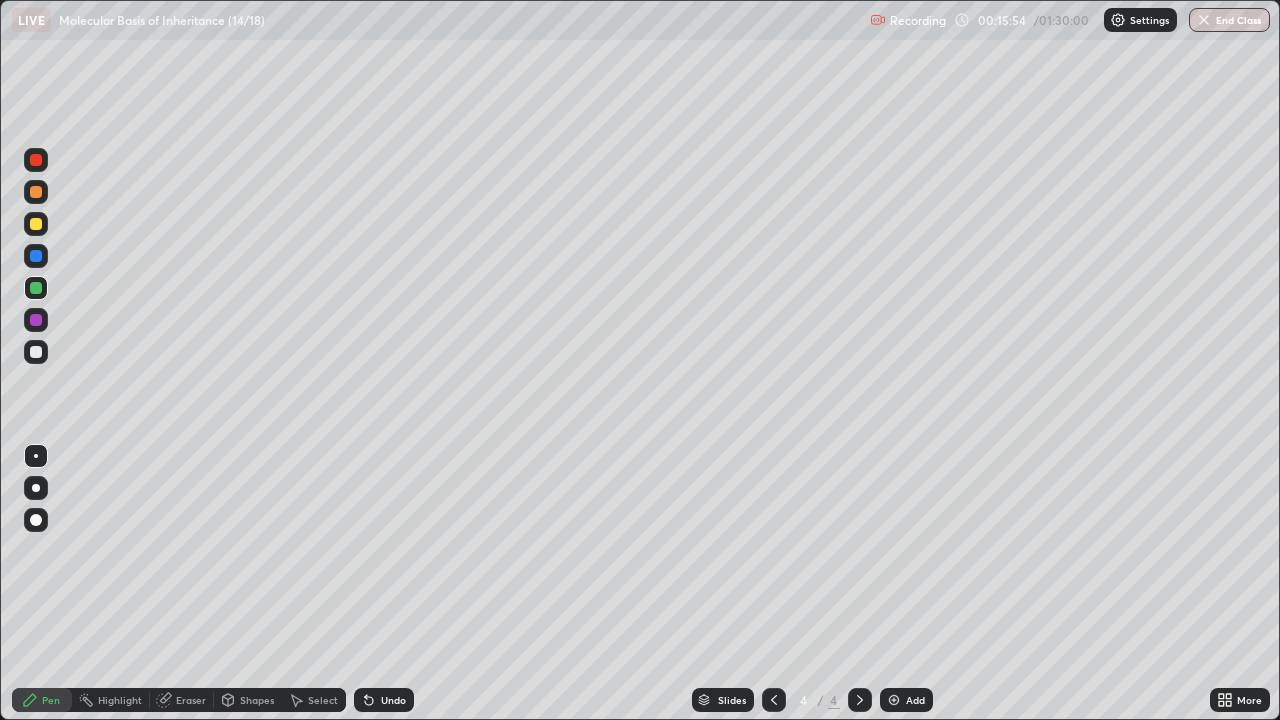 click at bounding box center [36, 352] 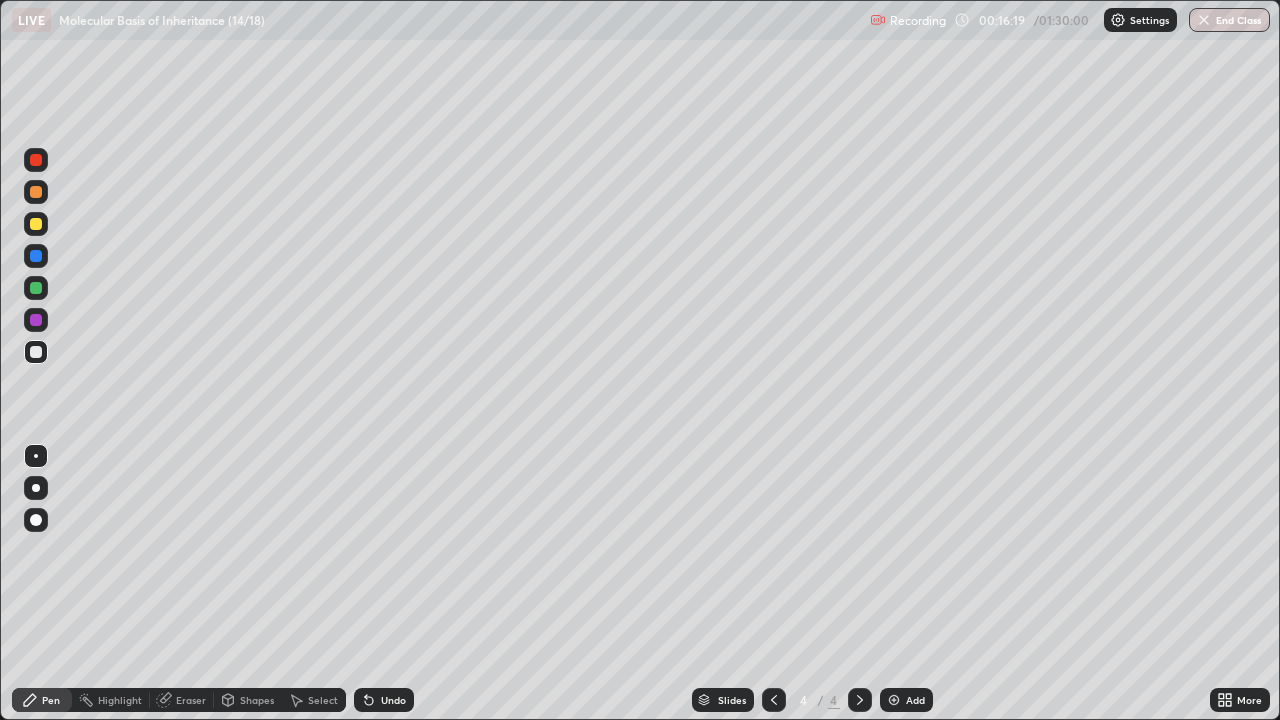 click at bounding box center [36, 288] 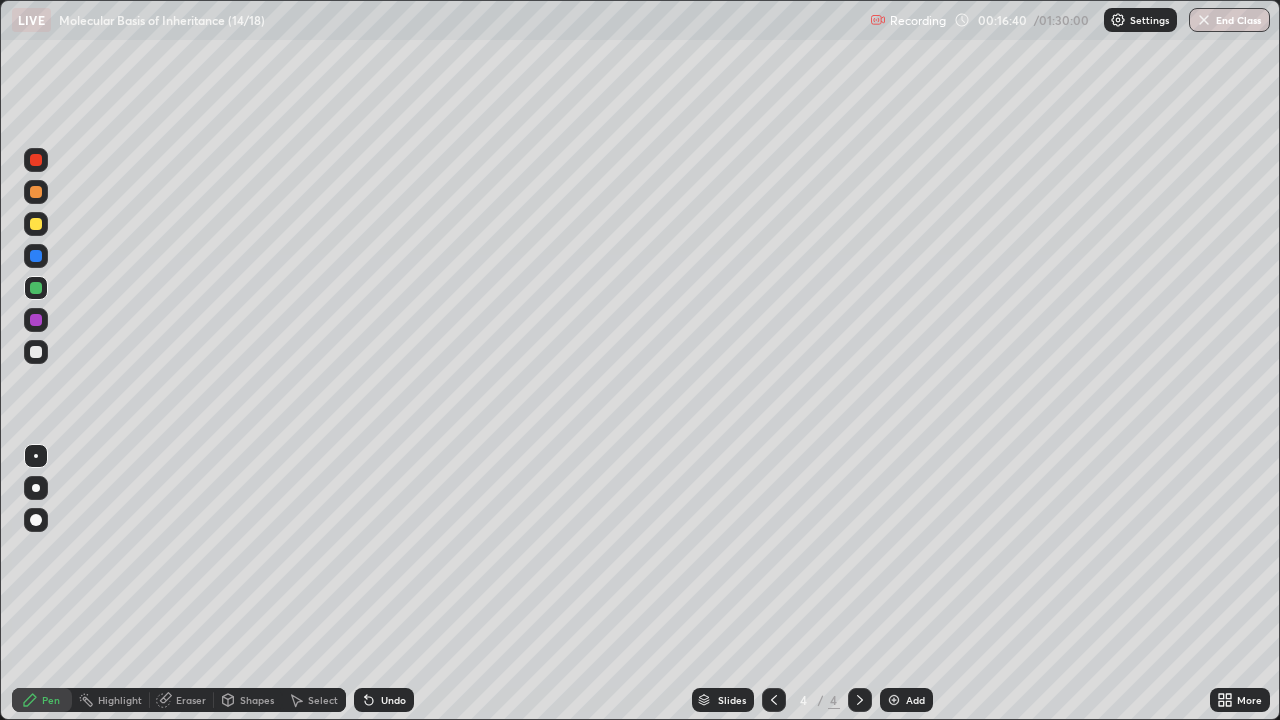 click at bounding box center [36, 352] 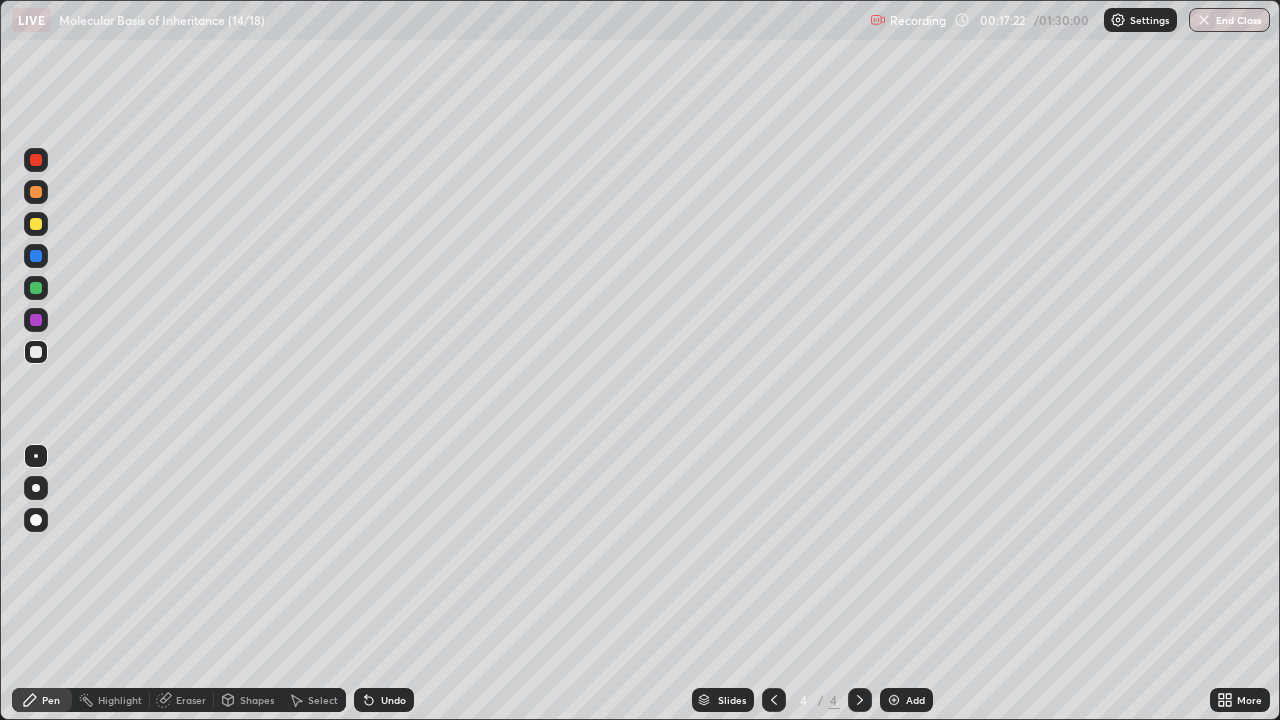 click at bounding box center [36, 224] 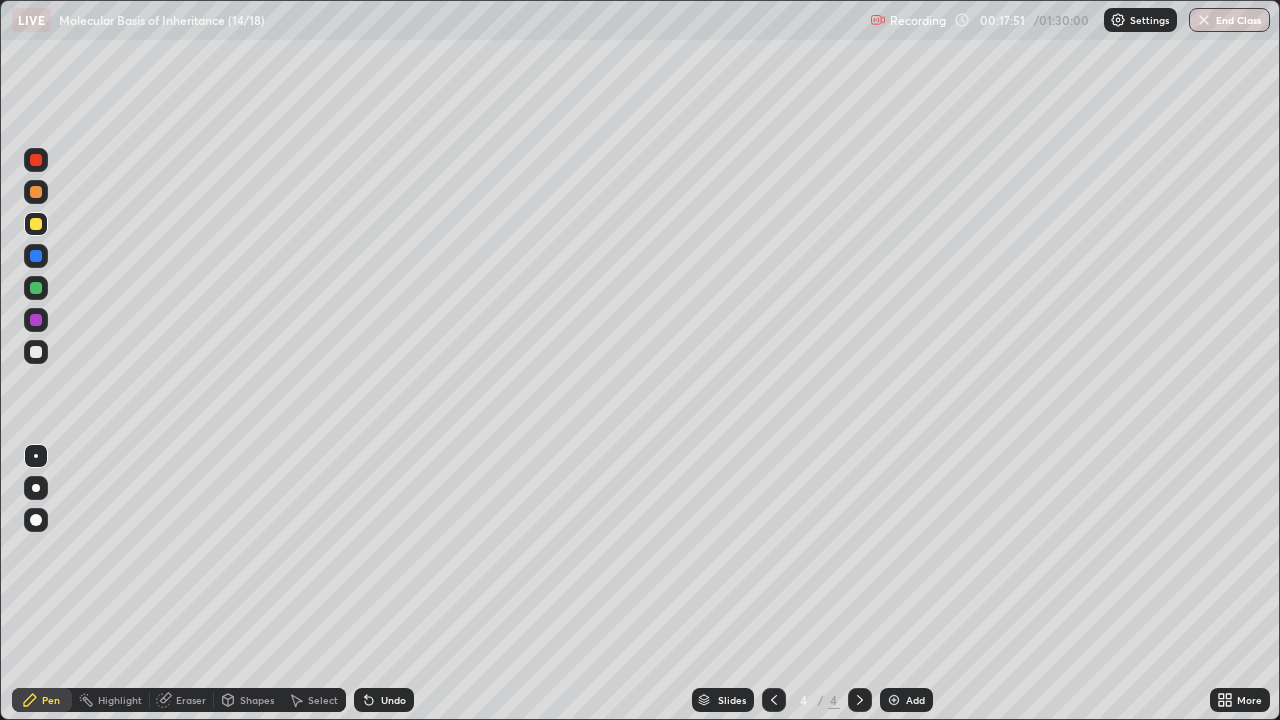 click at bounding box center (36, 288) 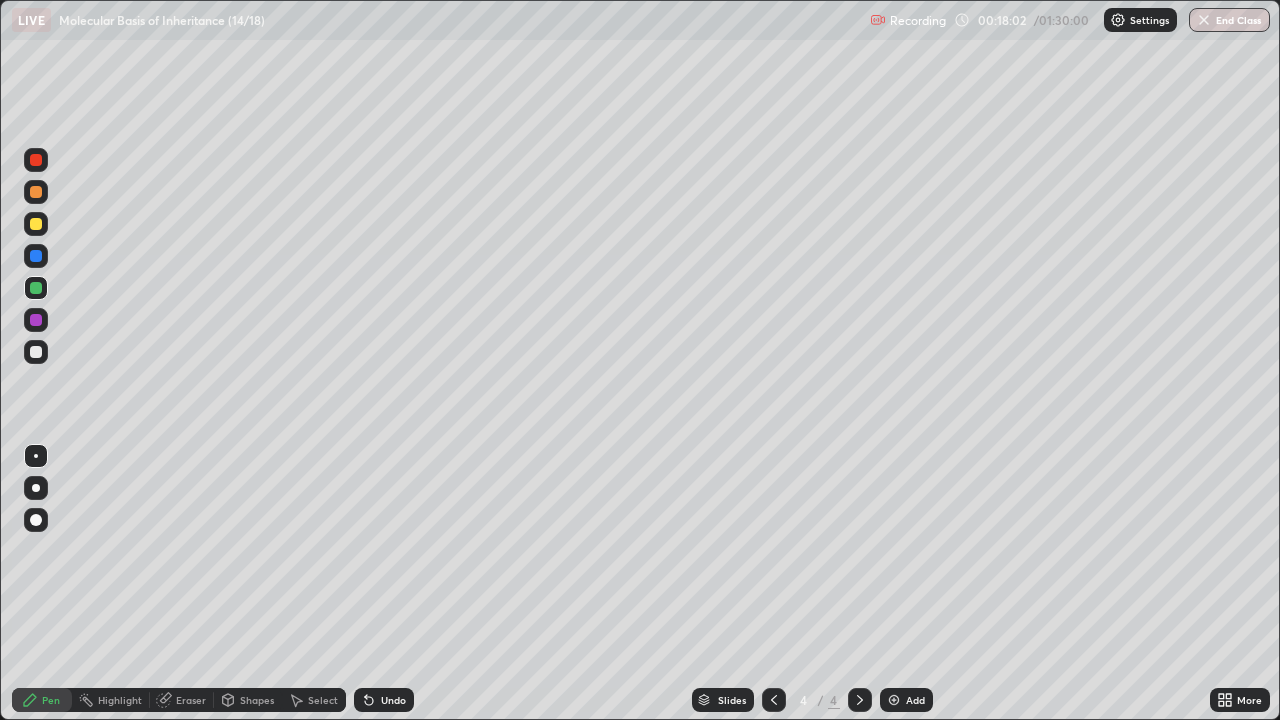 click at bounding box center [36, 224] 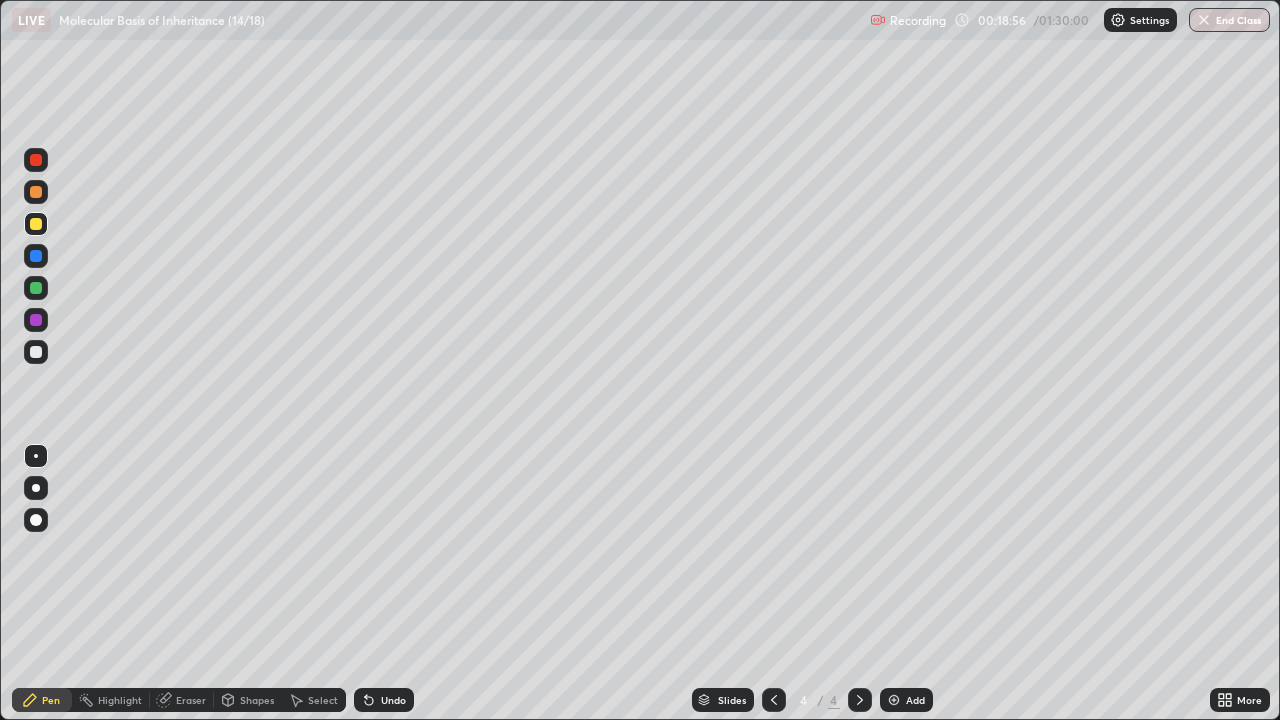 click at bounding box center [36, 288] 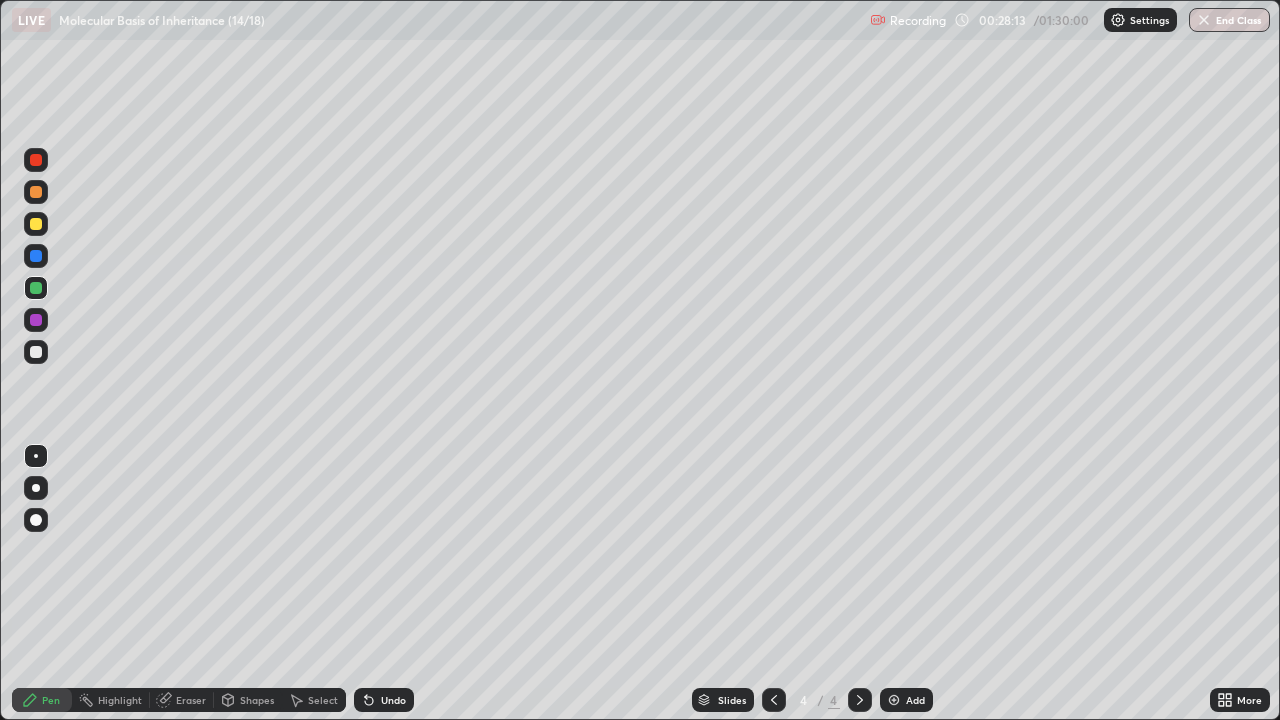 click at bounding box center (36, 192) 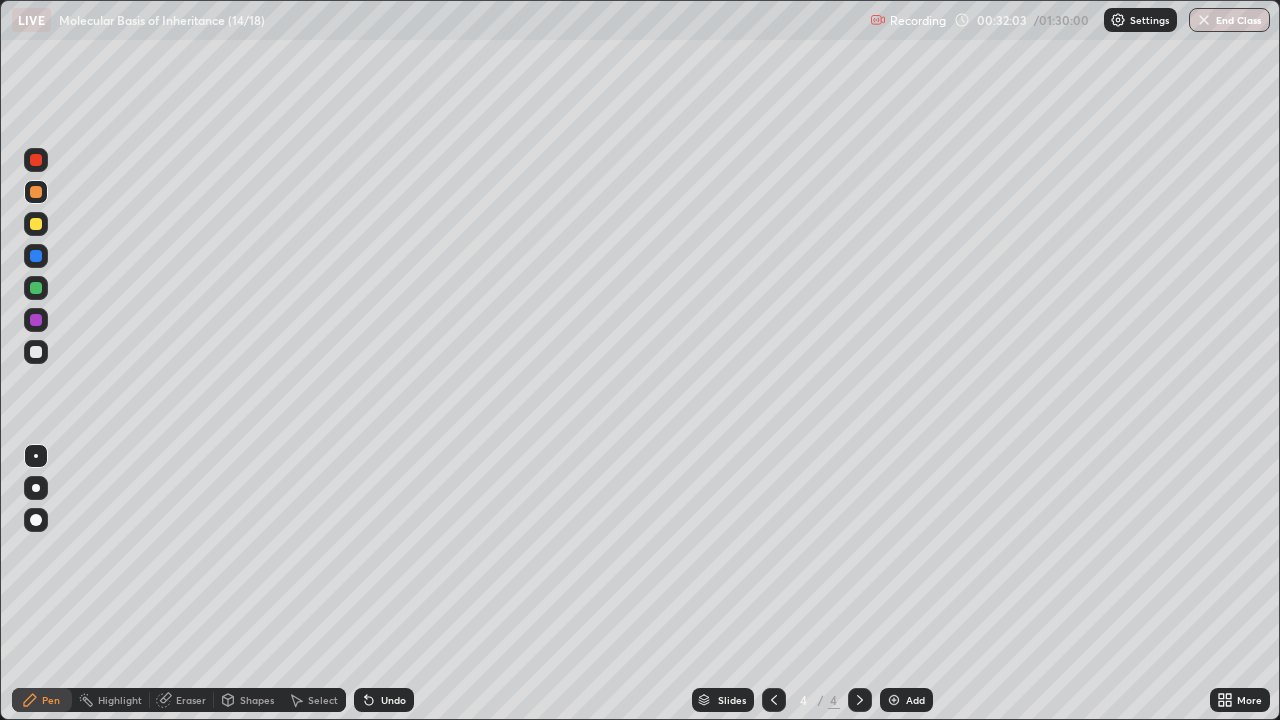 click at bounding box center [894, 700] 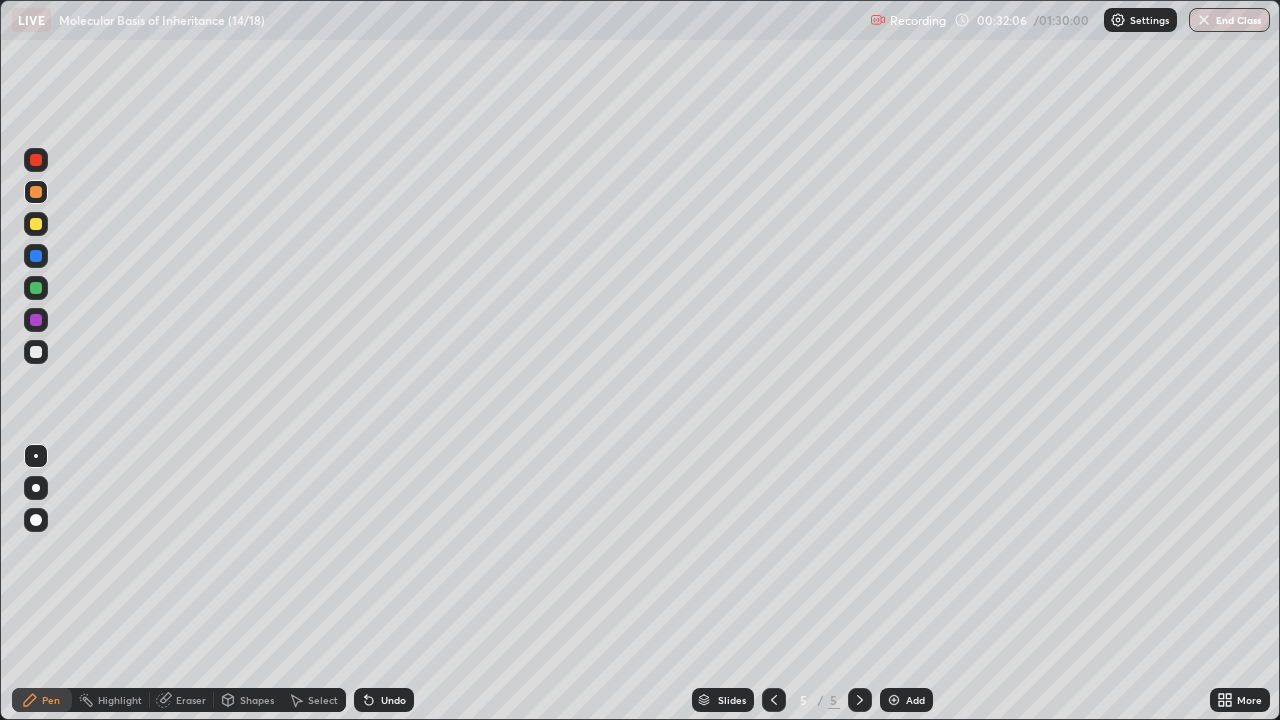 click at bounding box center (36, 192) 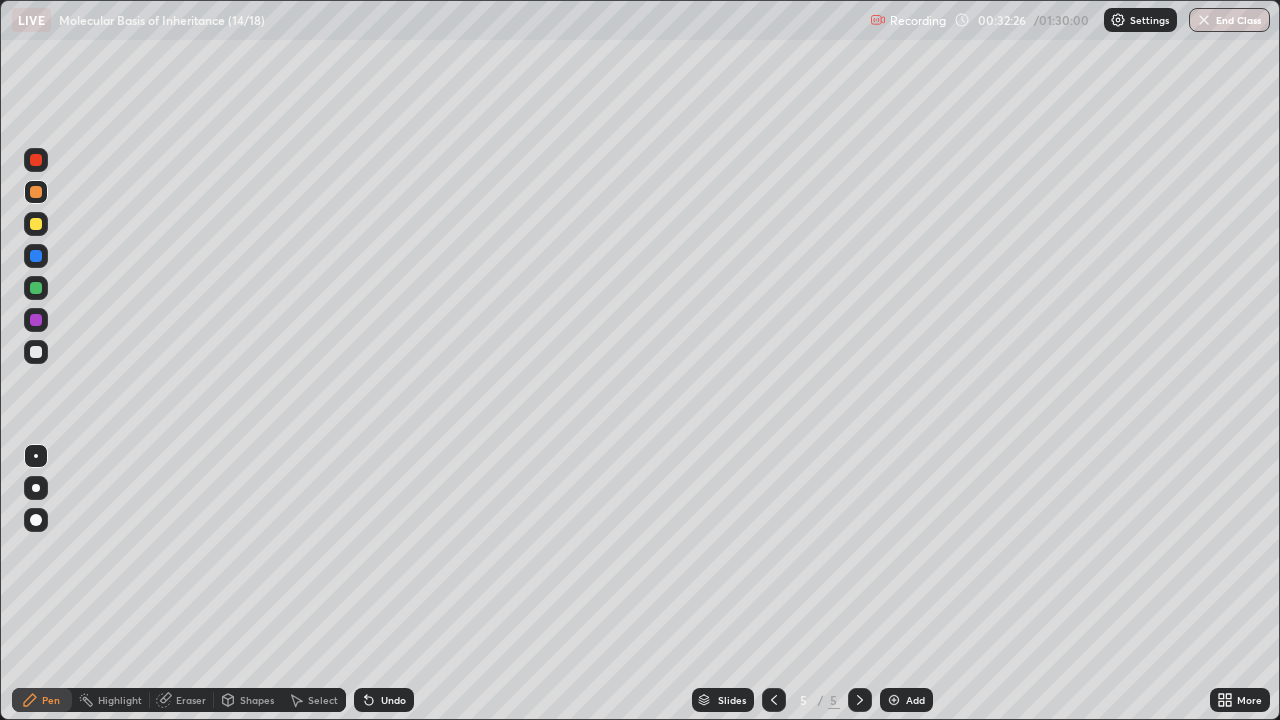 click at bounding box center [36, 288] 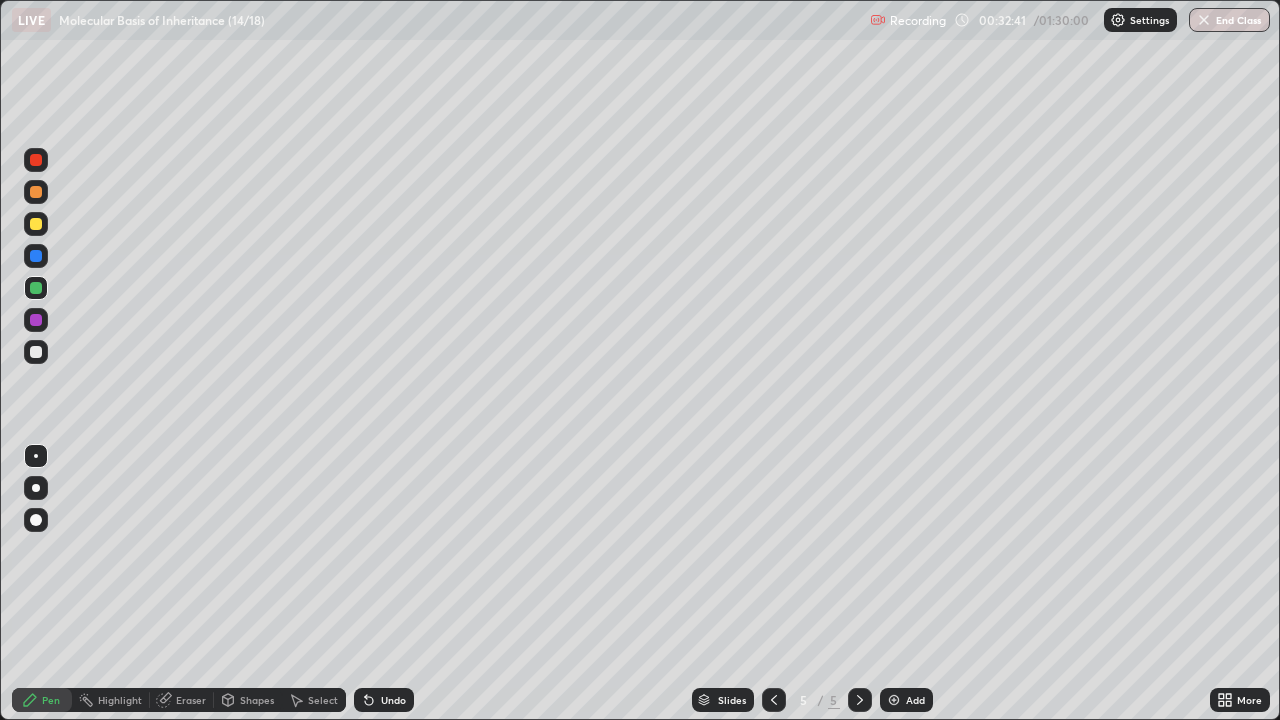 click at bounding box center [36, 352] 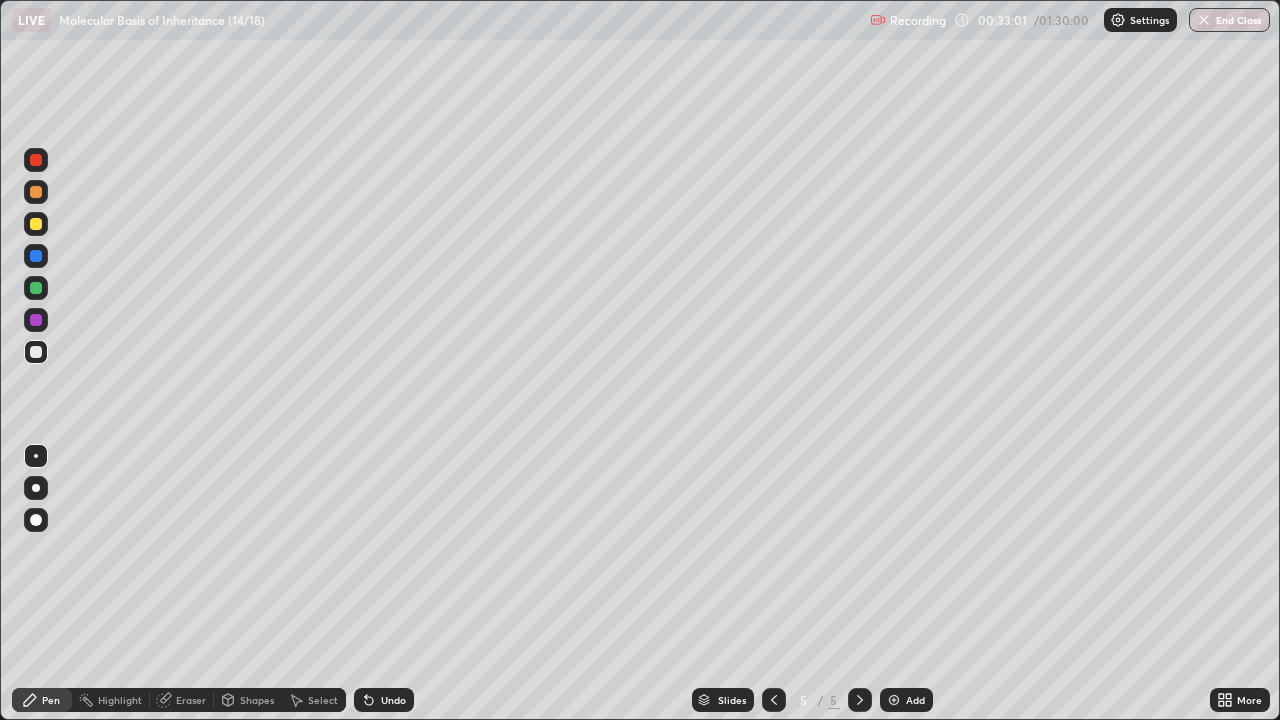 click at bounding box center (36, 288) 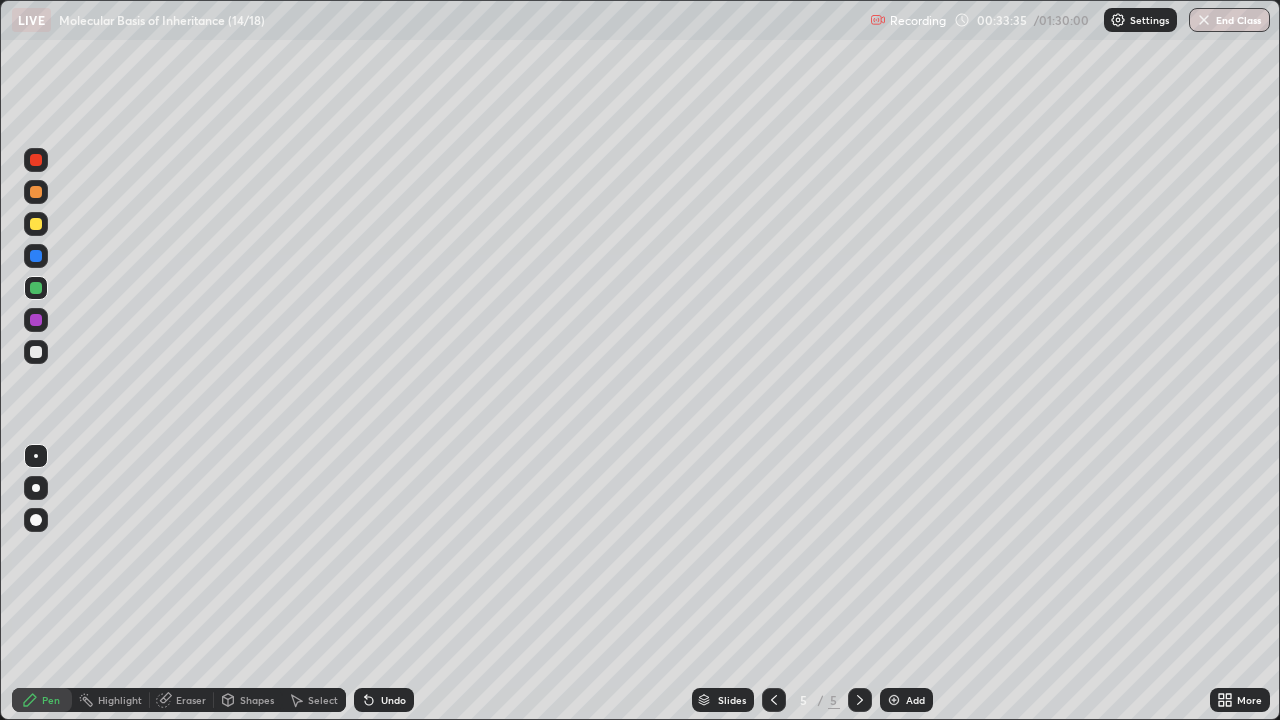 click at bounding box center [36, 352] 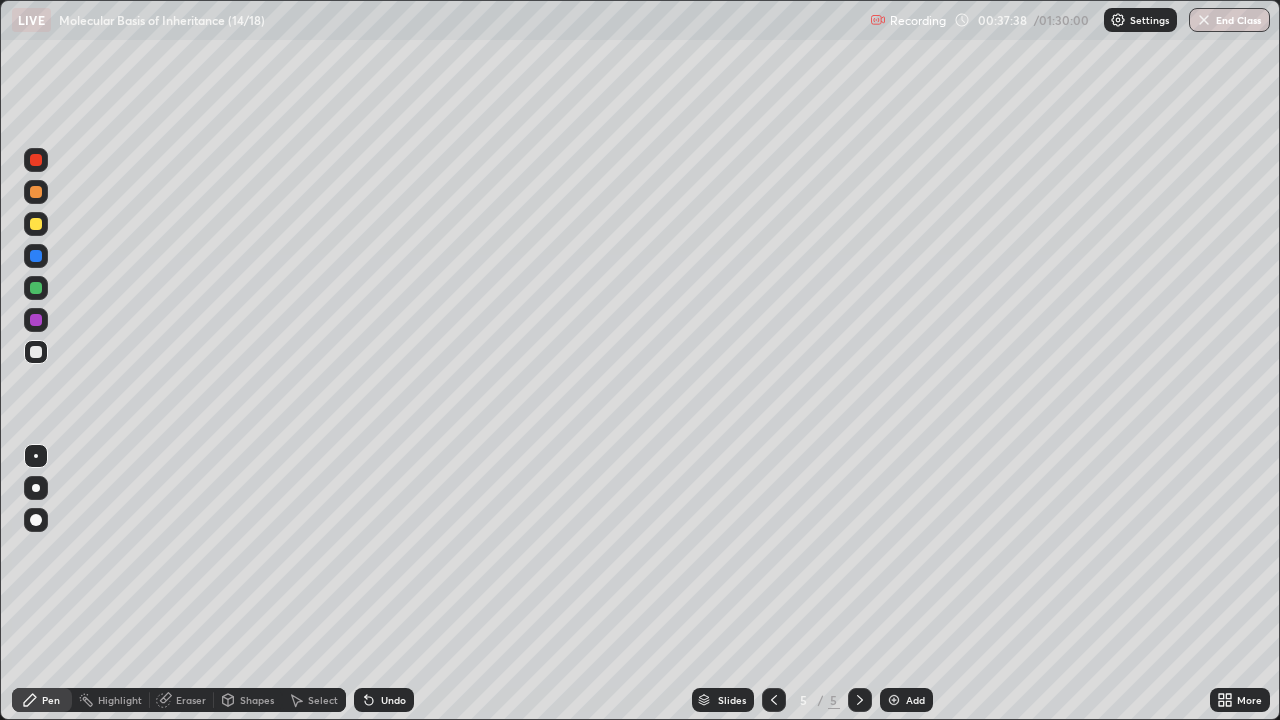 click at bounding box center [36, 320] 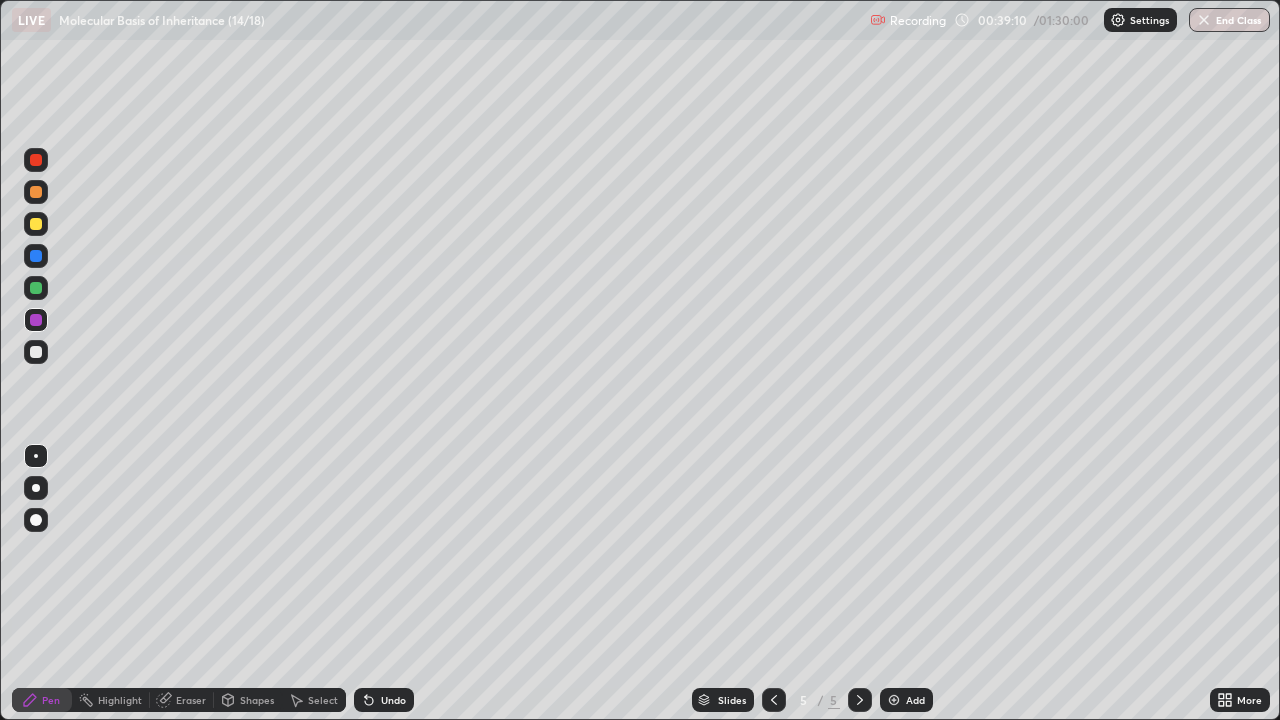click at bounding box center (894, 700) 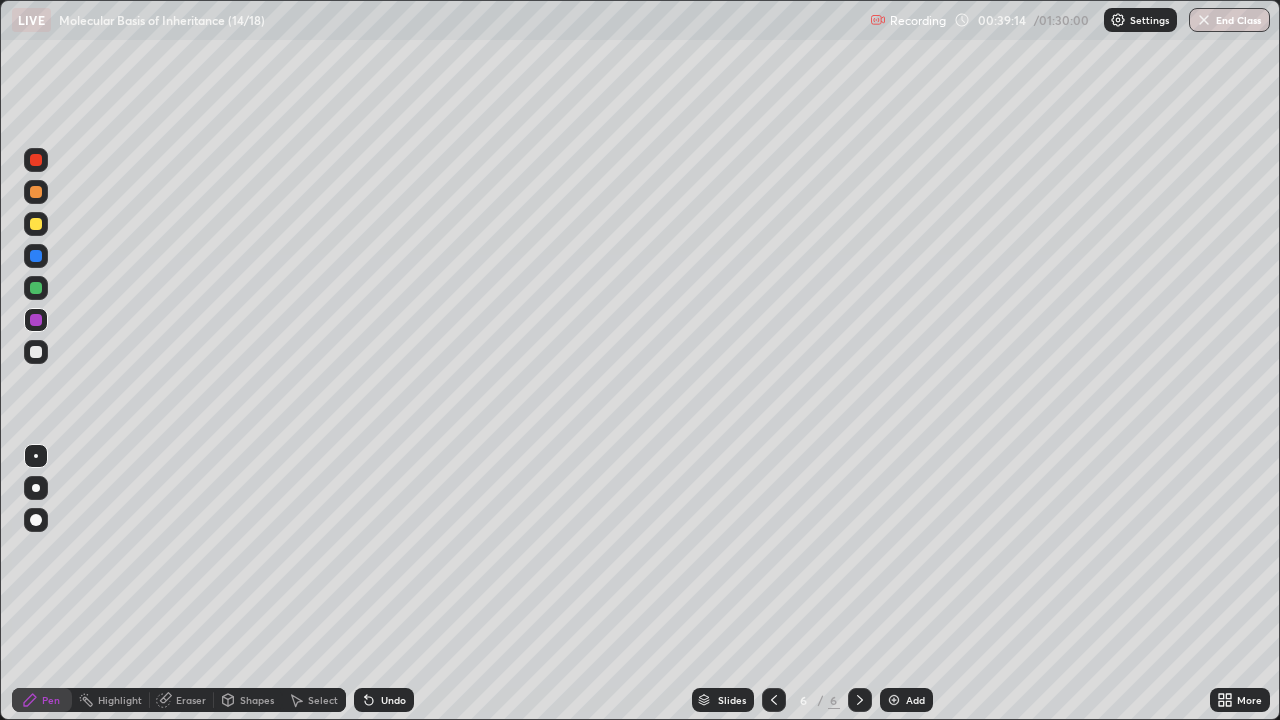 click at bounding box center (36, 192) 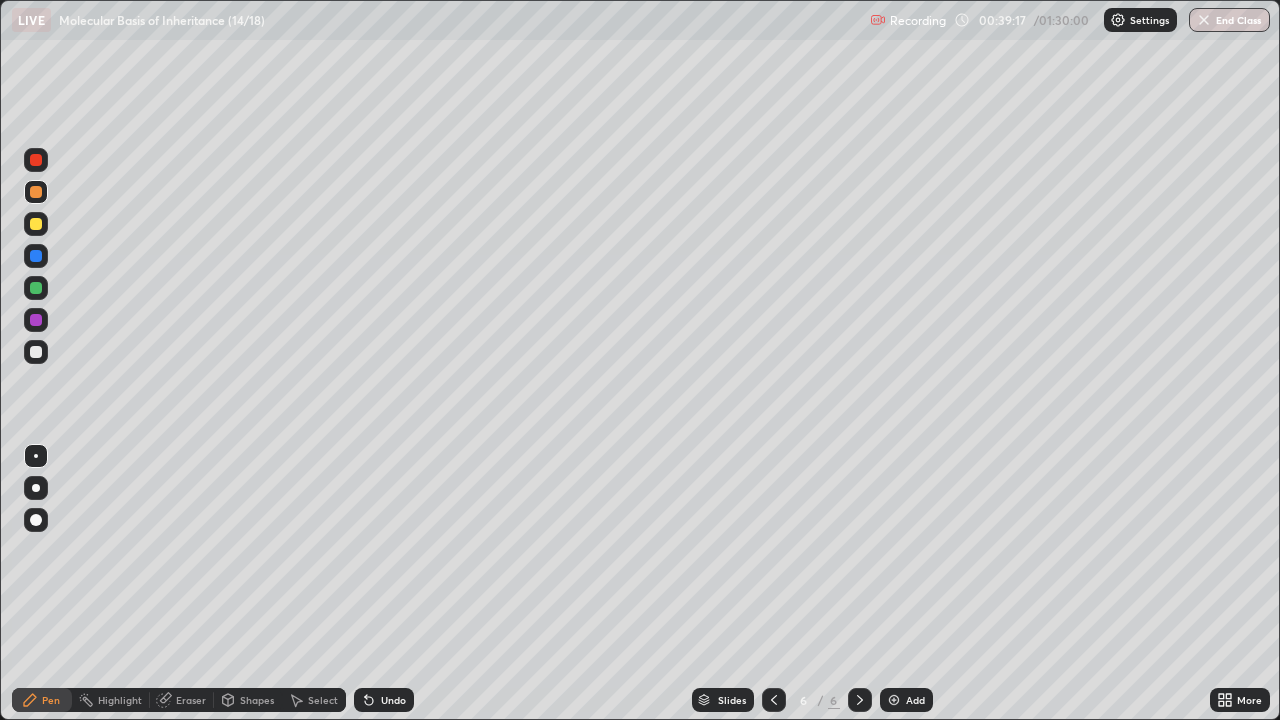 click at bounding box center (36, 352) 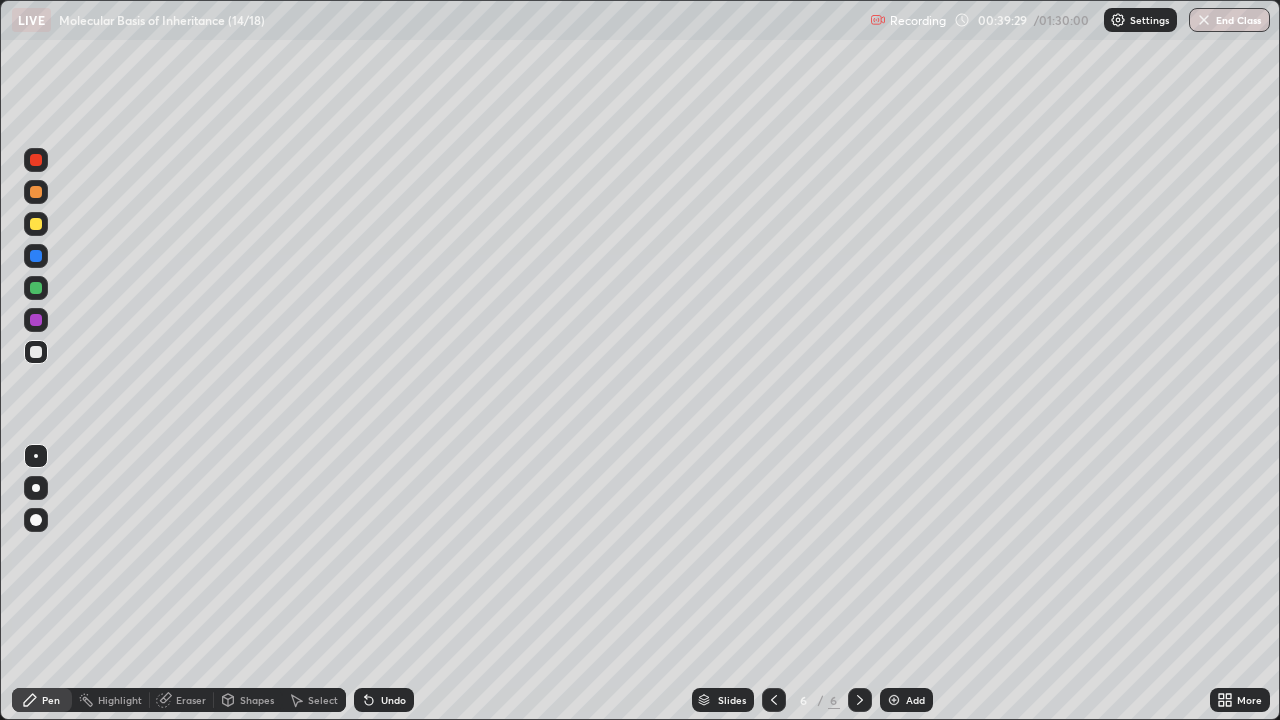 click at bounding box center (36, 288) 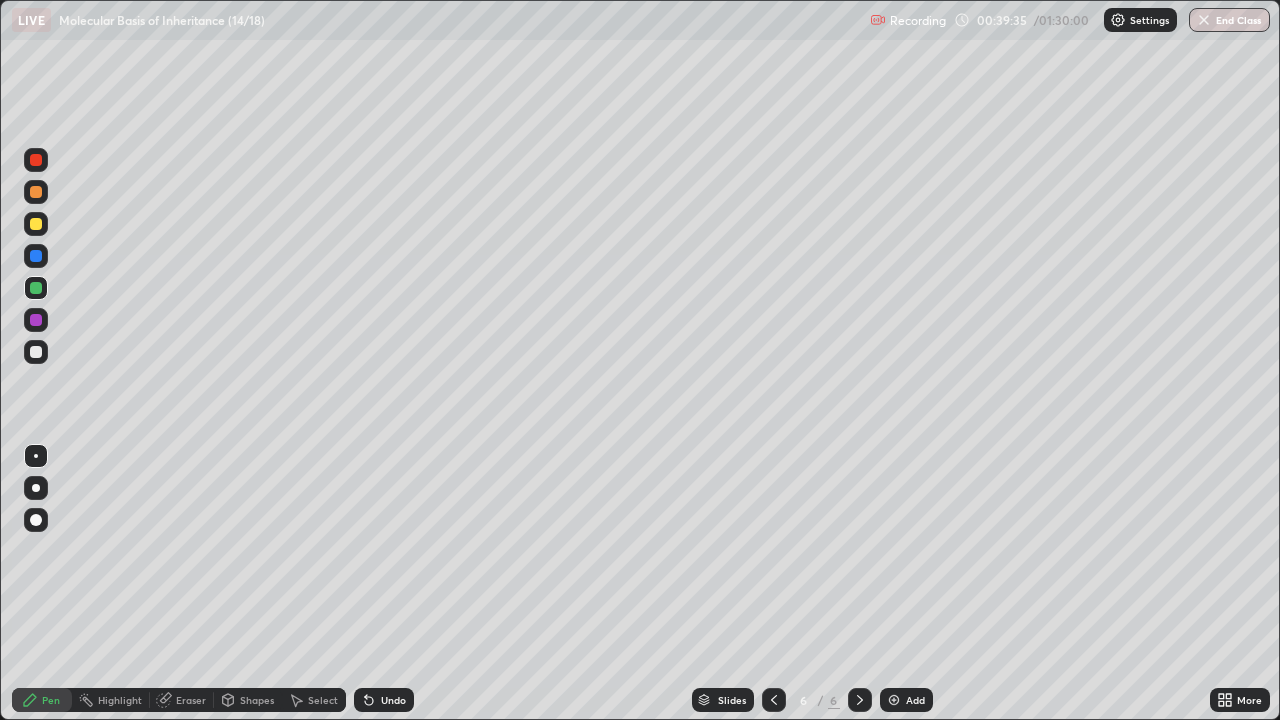 click on "Eraser" at bounding box center [191, 700] 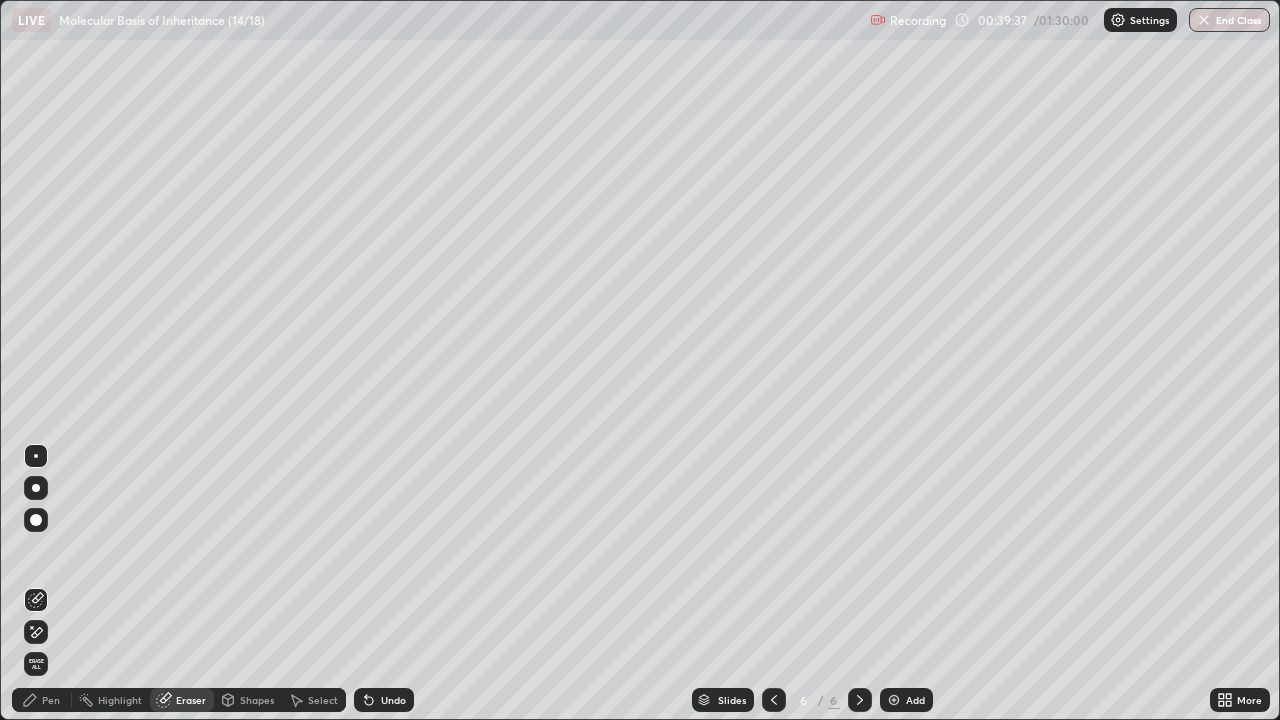 click on "Pen" at bounding box center [51, 700] 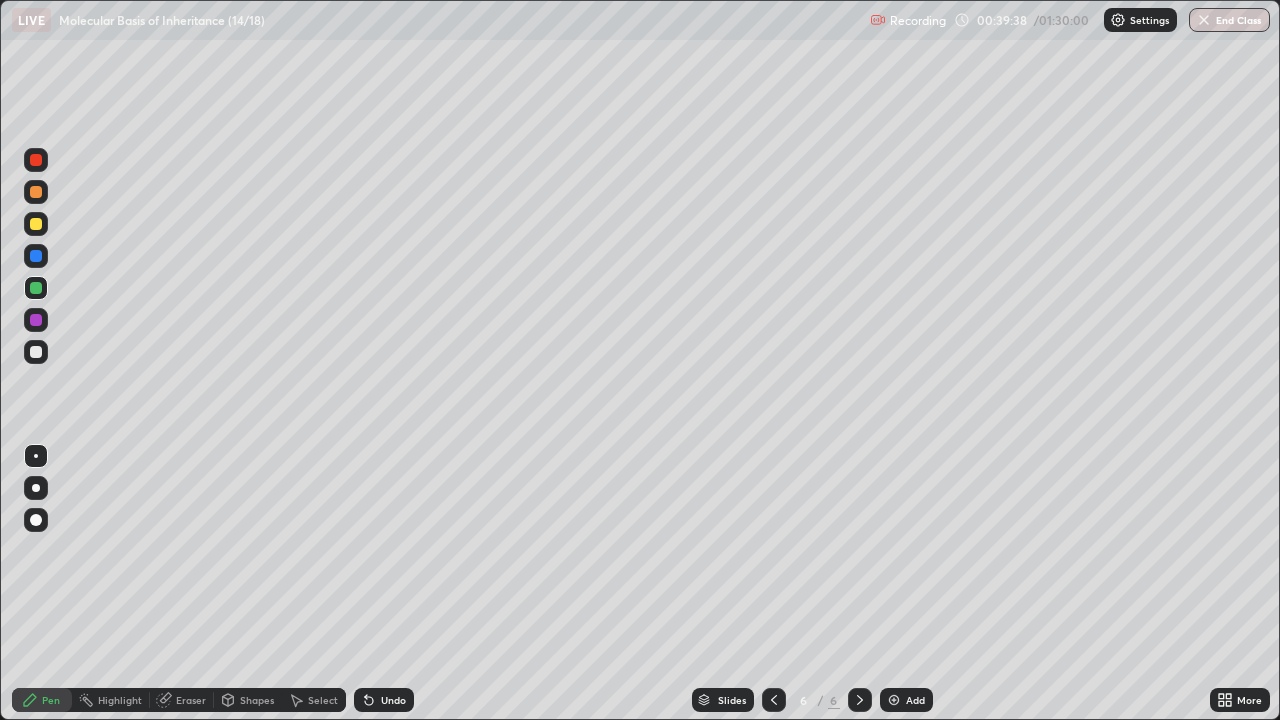 click at bounding box center (36, 288) 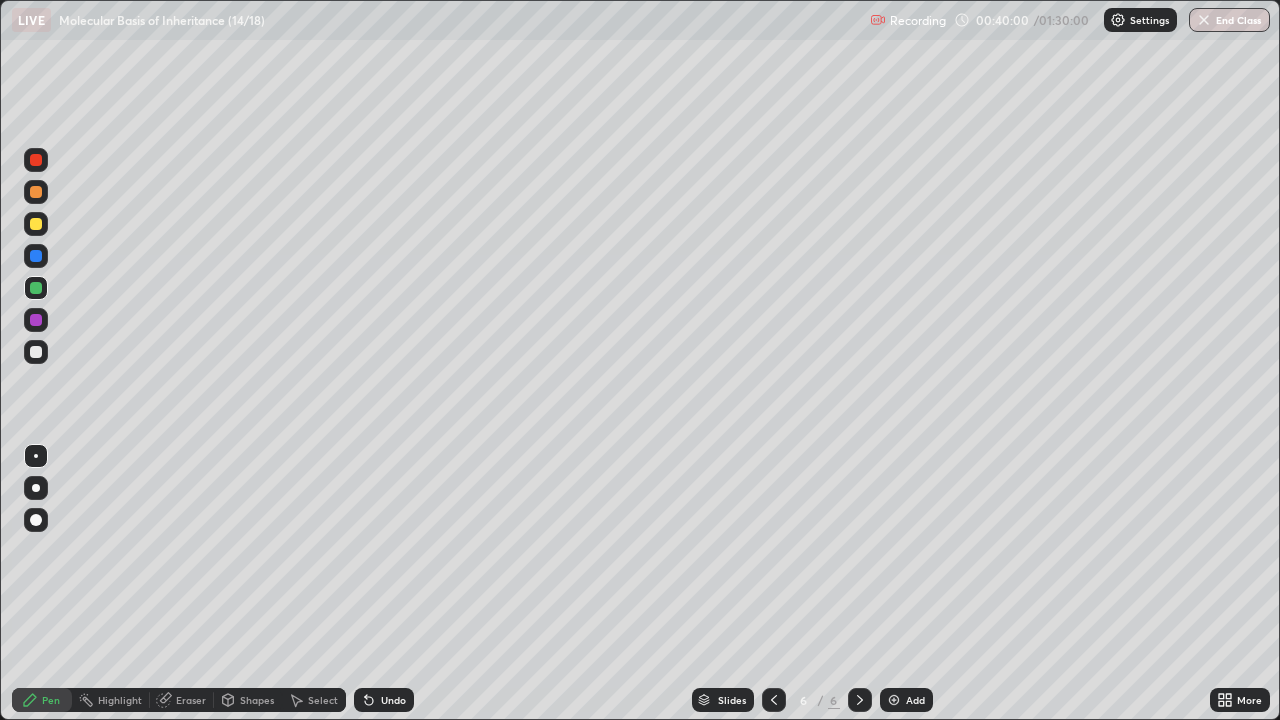 click at bounding box center [36, 352] 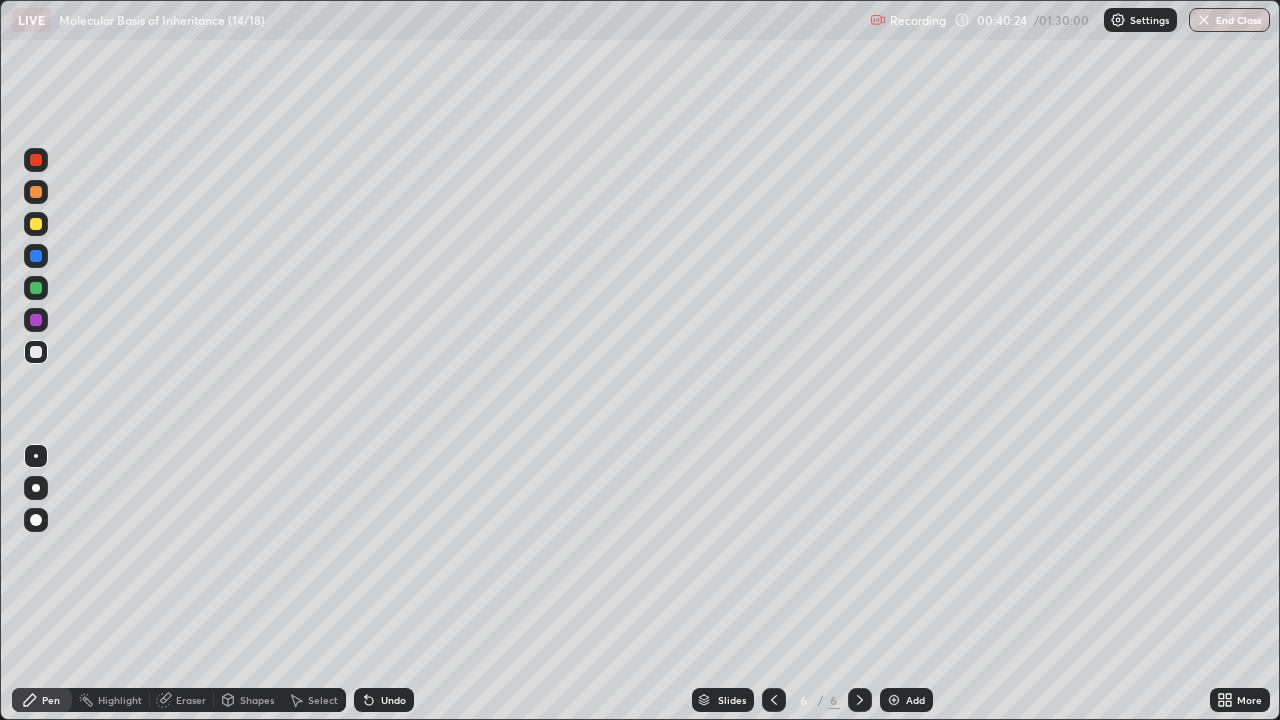 click at bounding box center (36, 352) 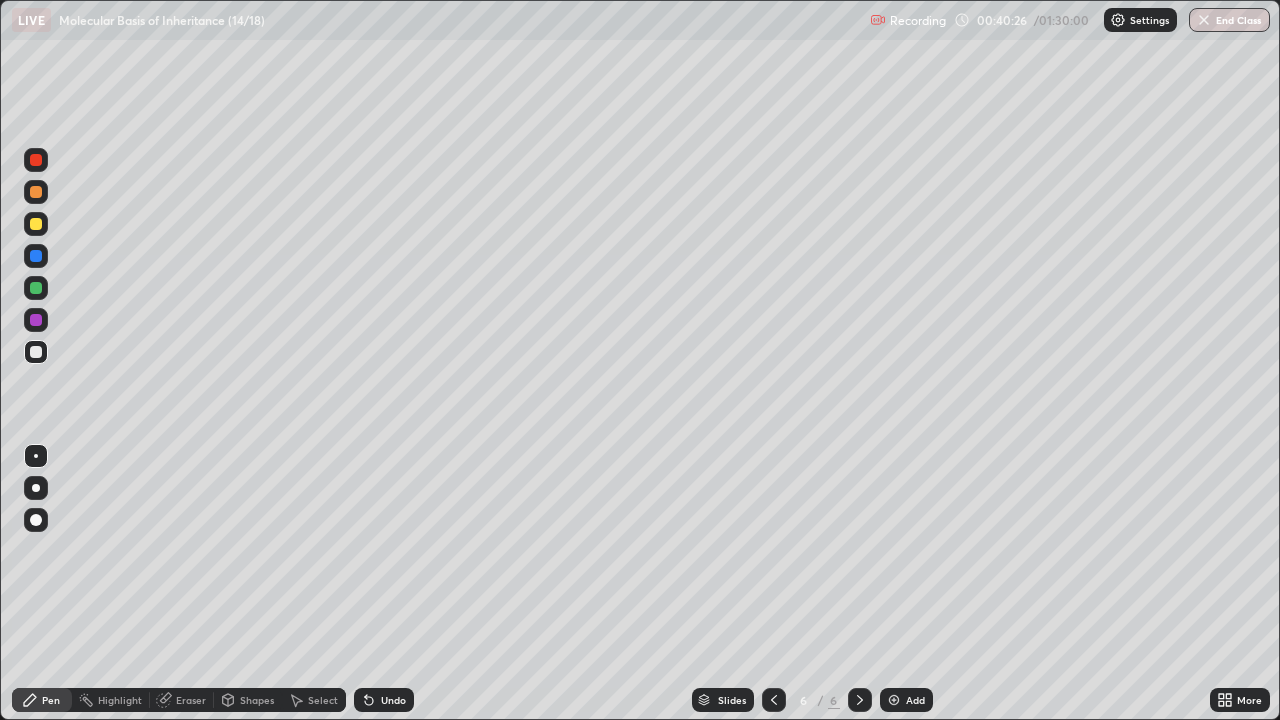 click at bounding box center [36, 224] 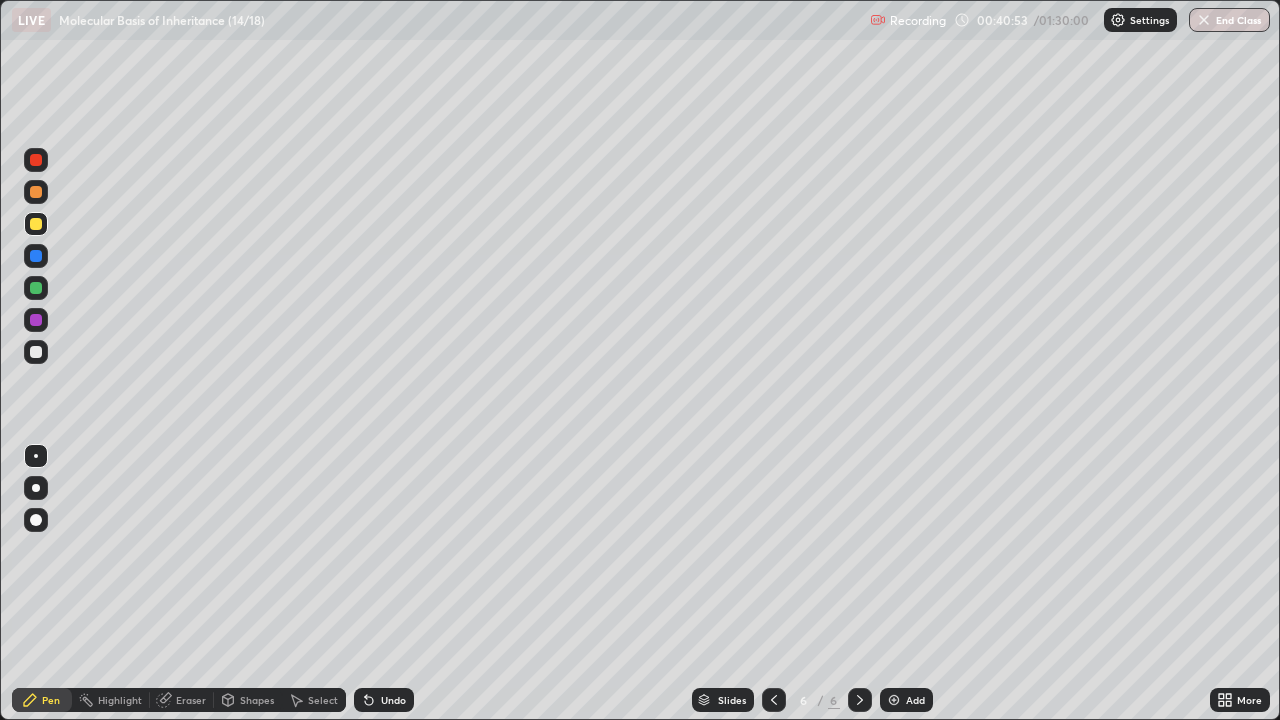 click at bounding box center [36, 352] 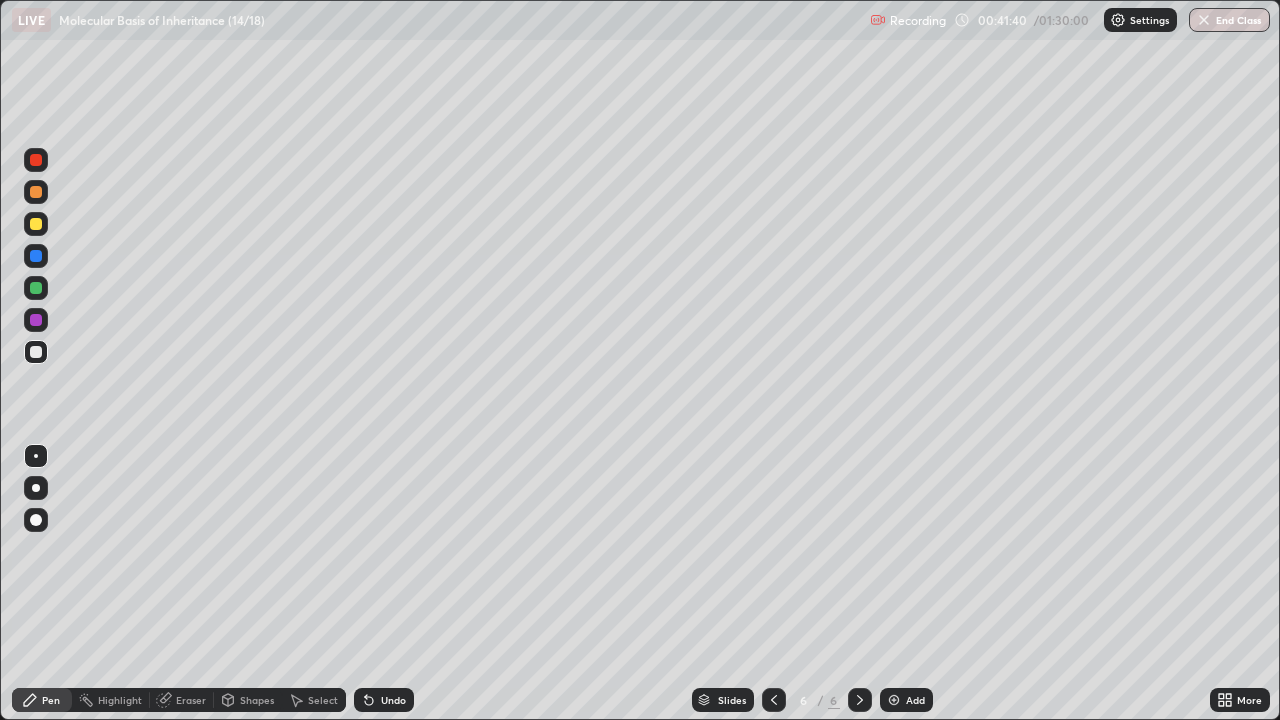 click at bounding box center [36, 224] 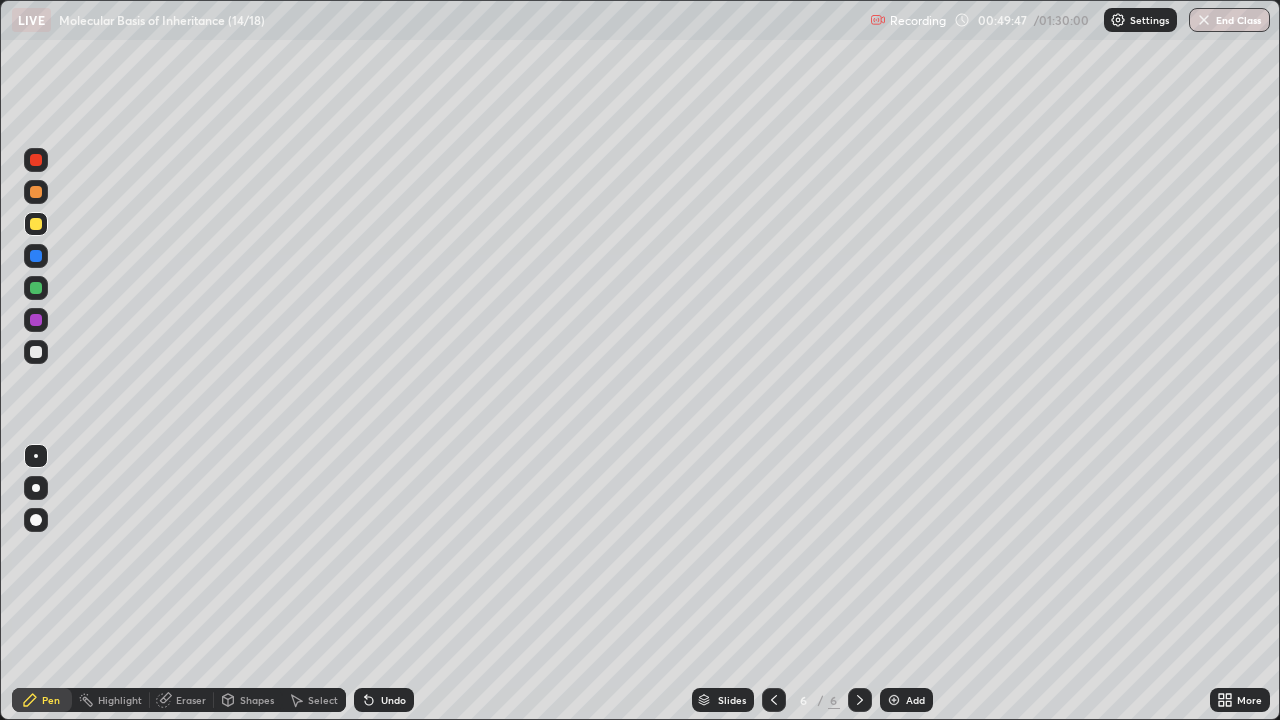 click at bounding box center [36, 224] 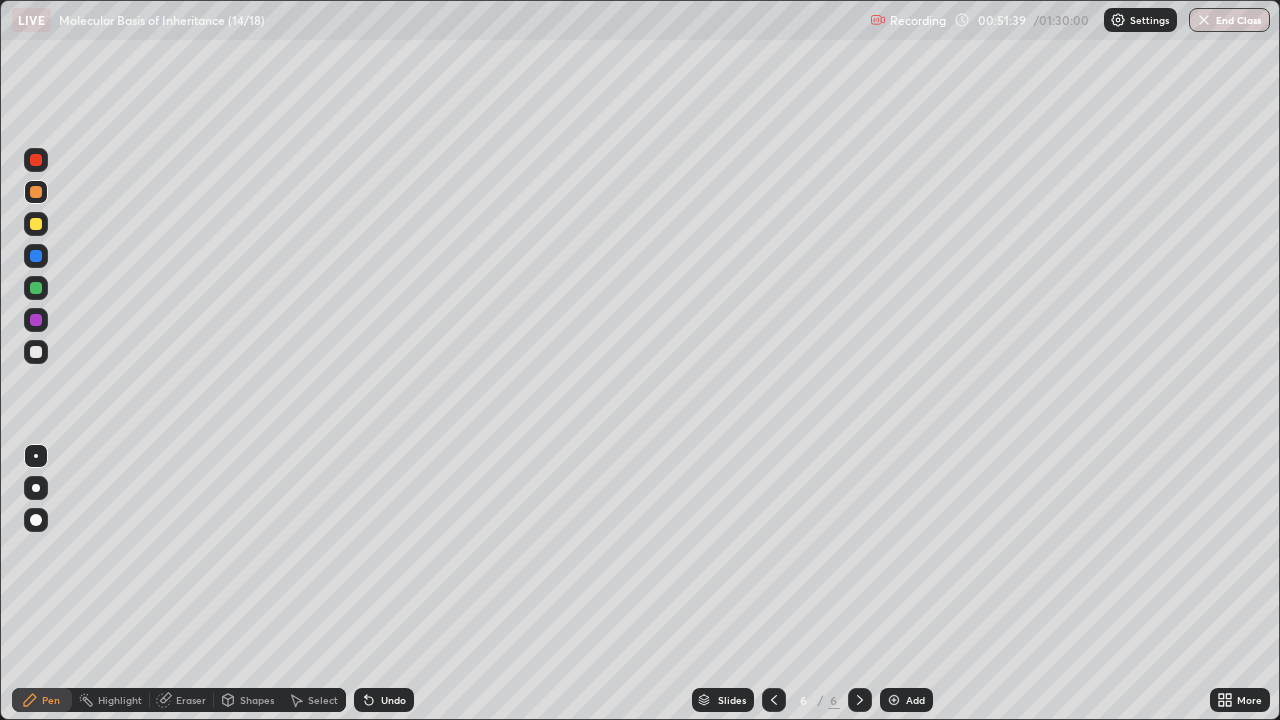 click at bounding box center [894, 700] 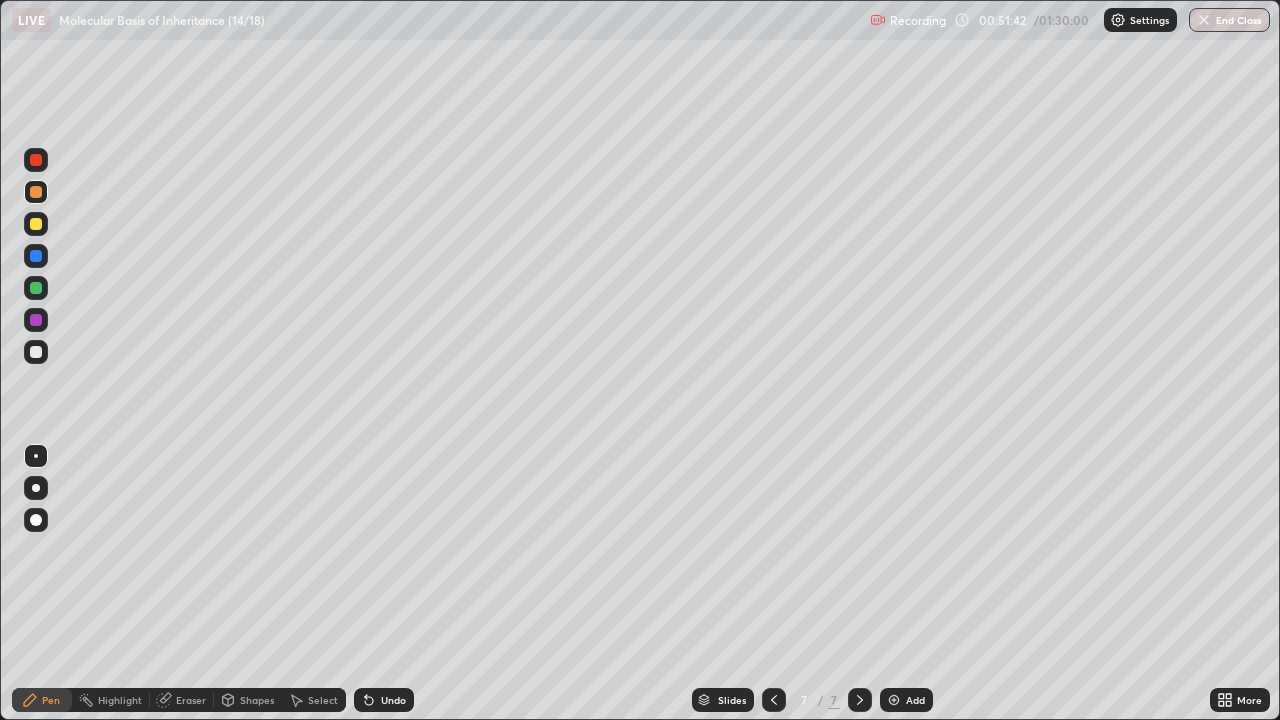 click at bounding box center [36, 288] 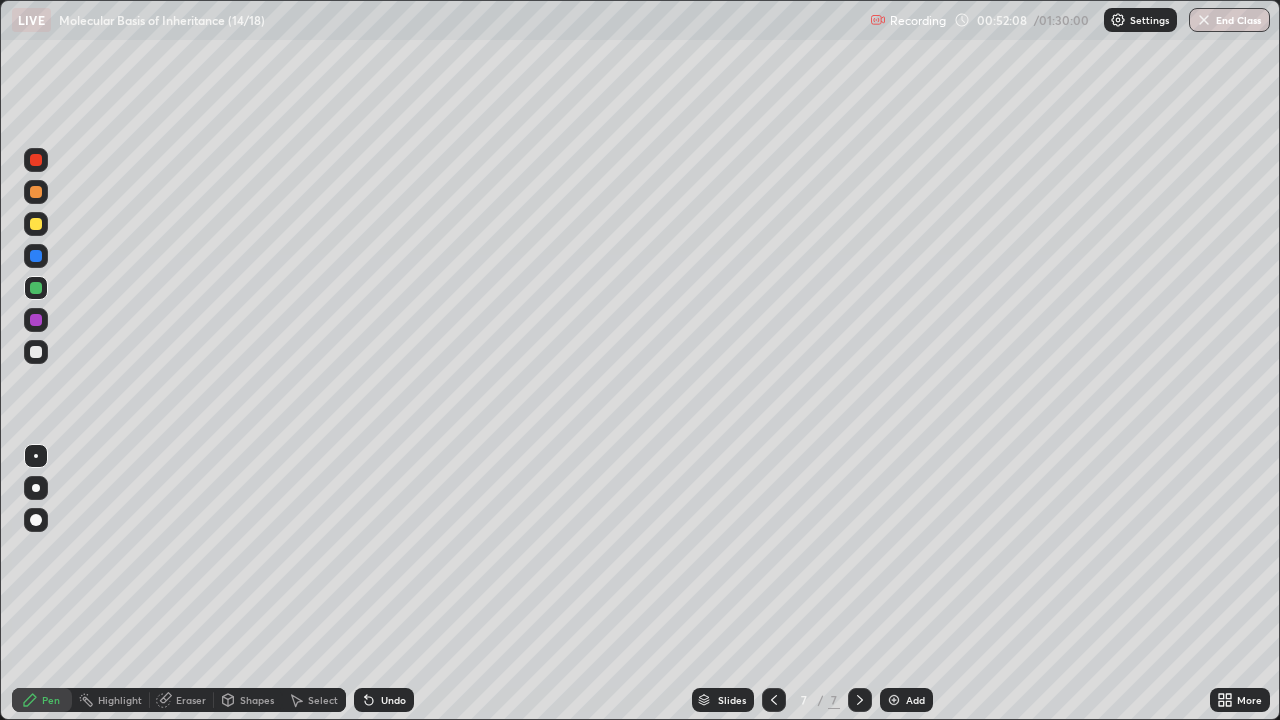 click at bounding box center [36, 224] 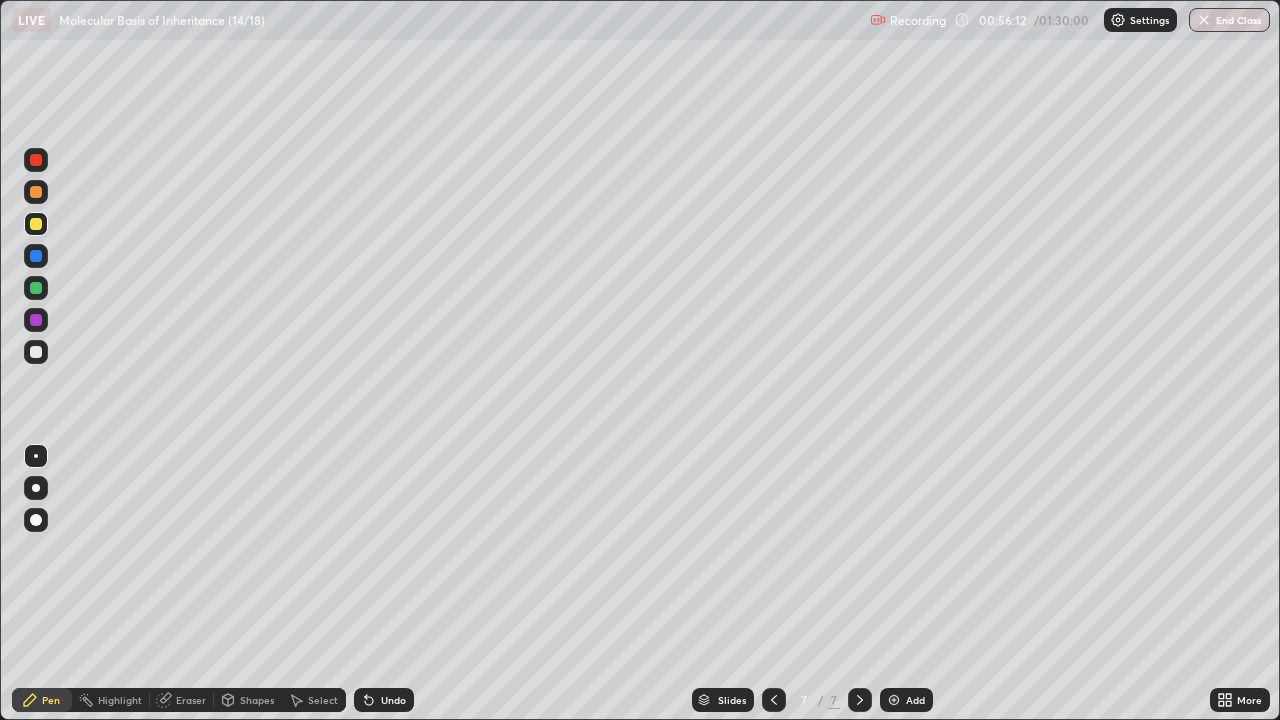 click at bounding box center (36, 288) 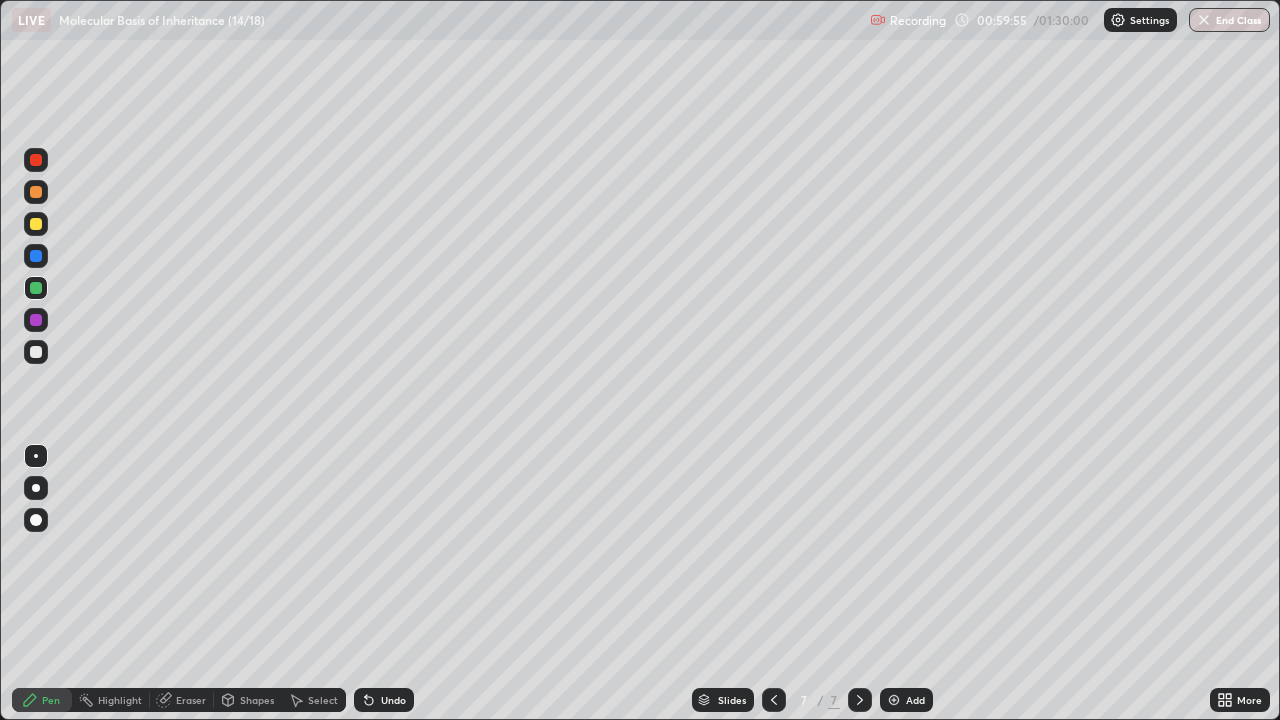 click at bounding box center (36, 352) 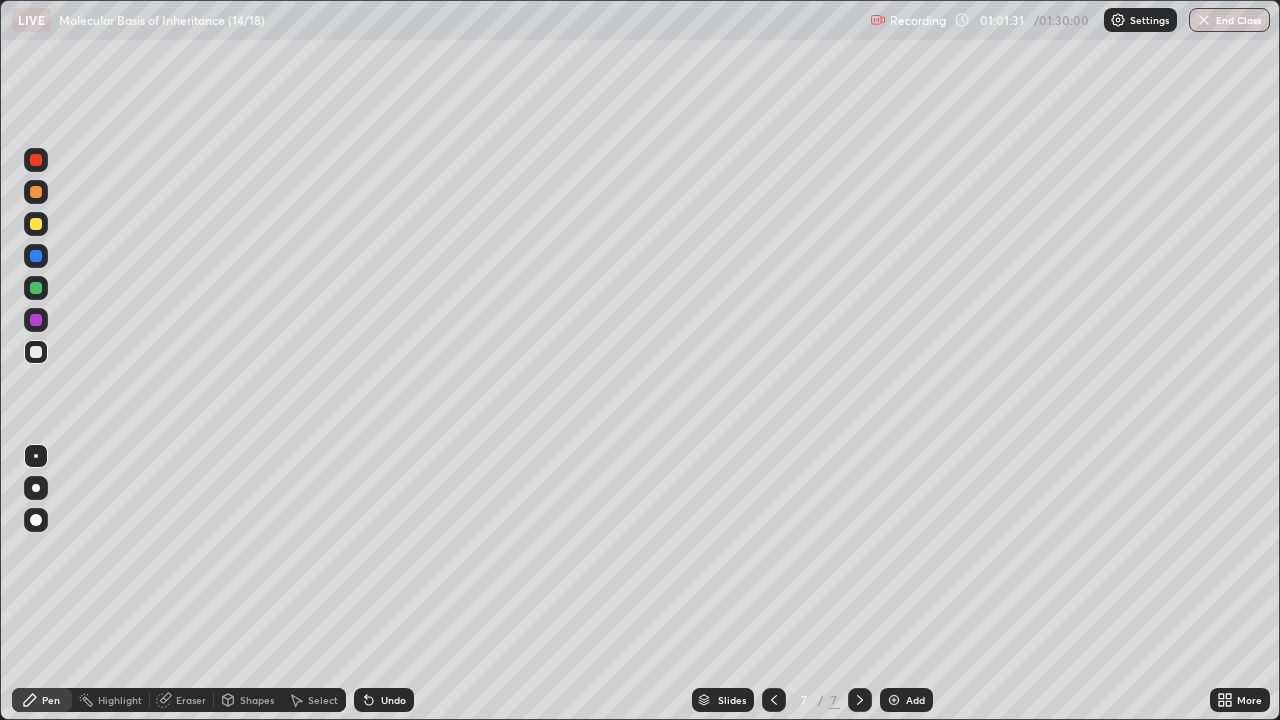 click at bounding box center (36, 288) 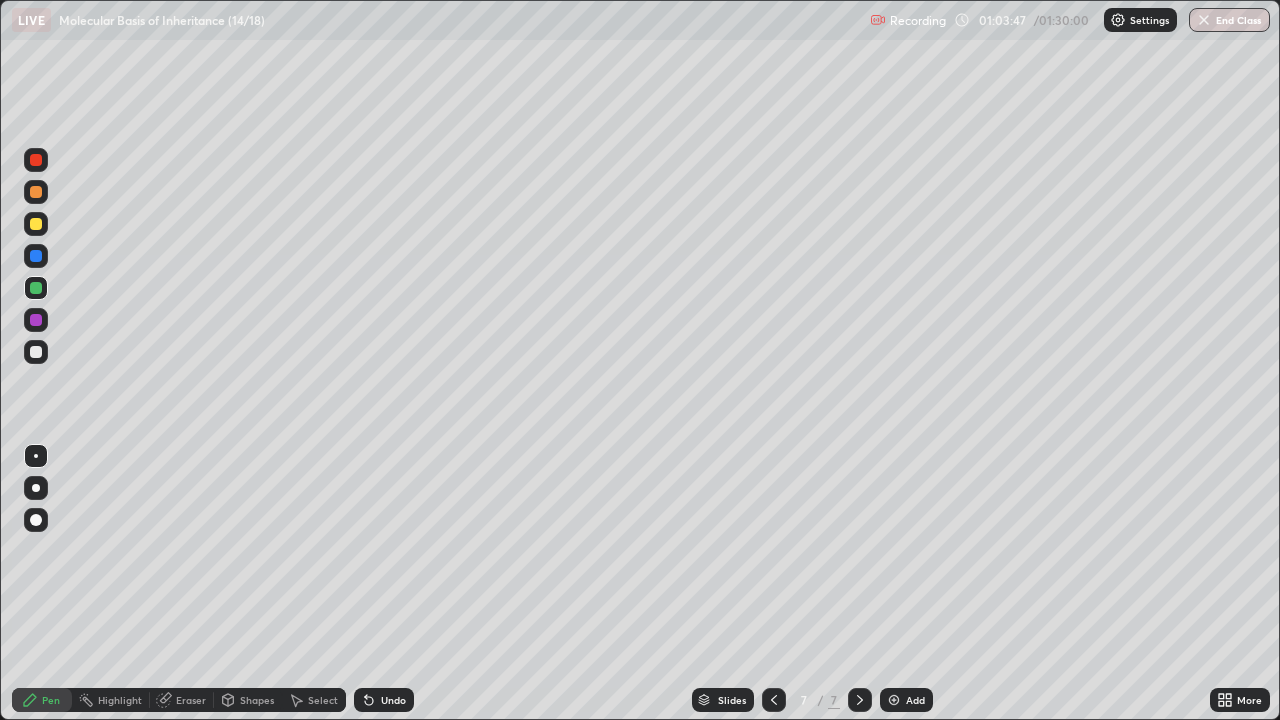 click at bounding box center (894, 700) 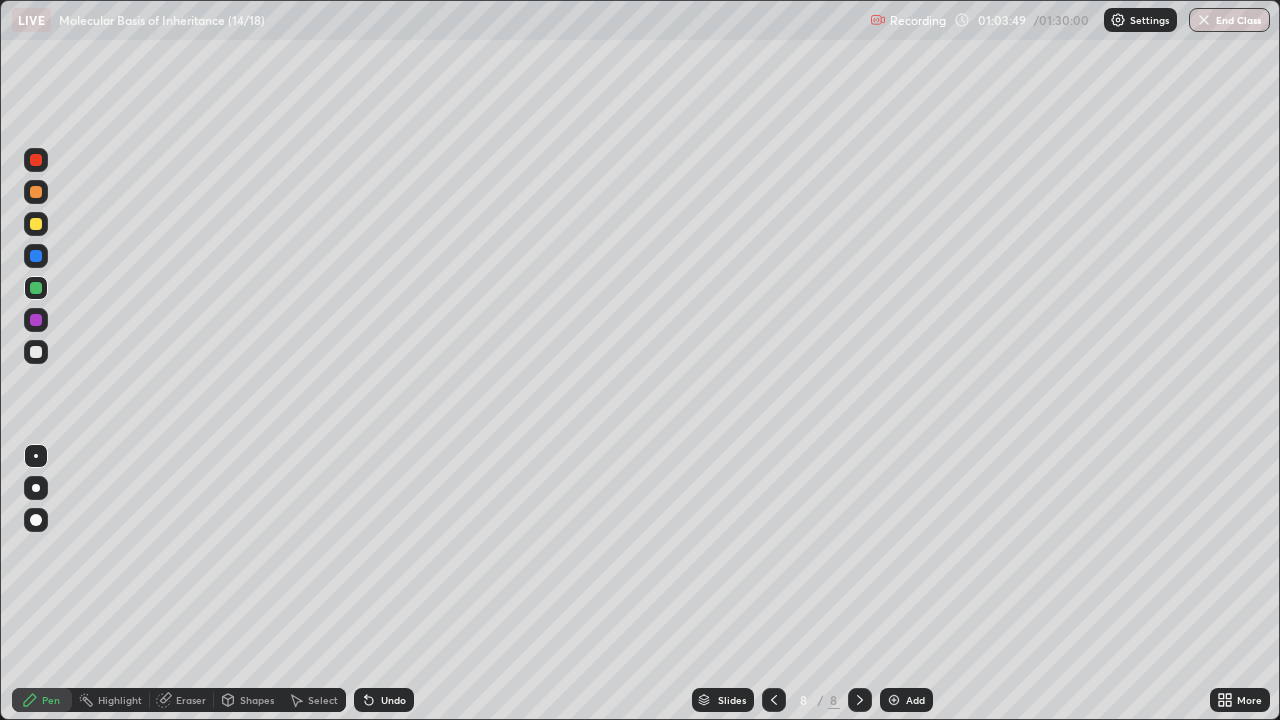 click at bounding box center (36, 224) 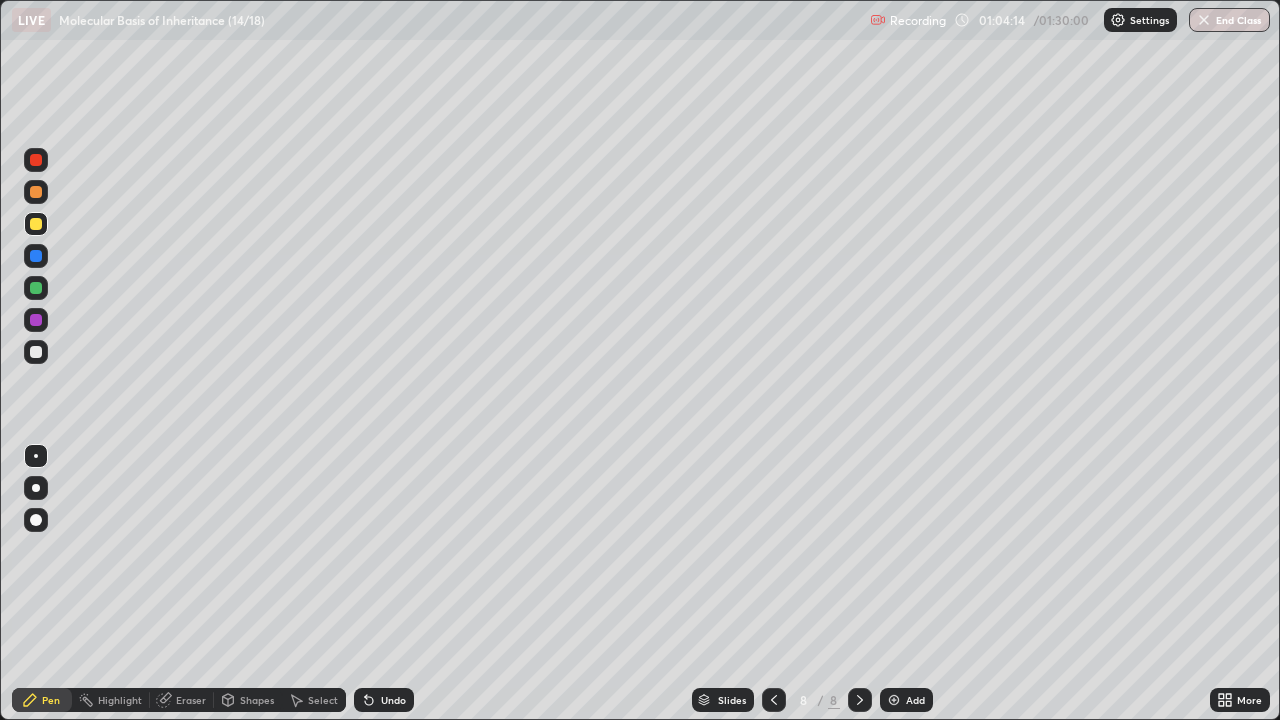 click at bounding box center [36, 352] 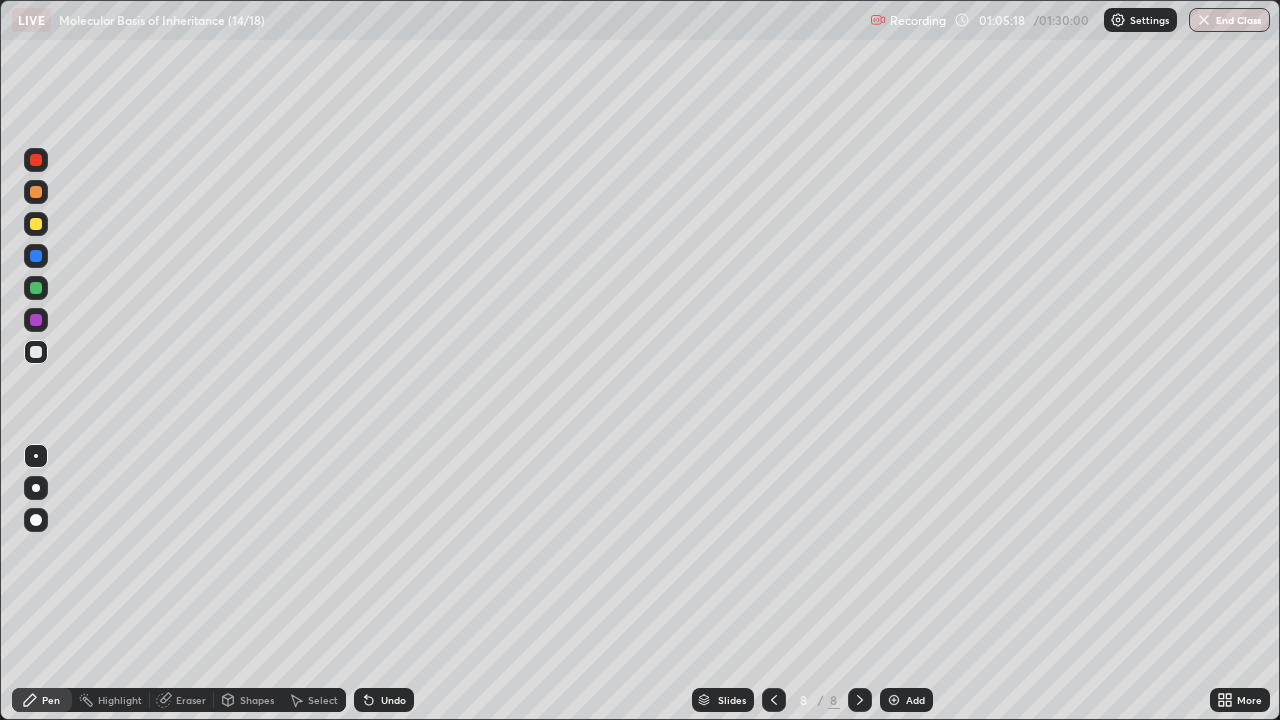 click 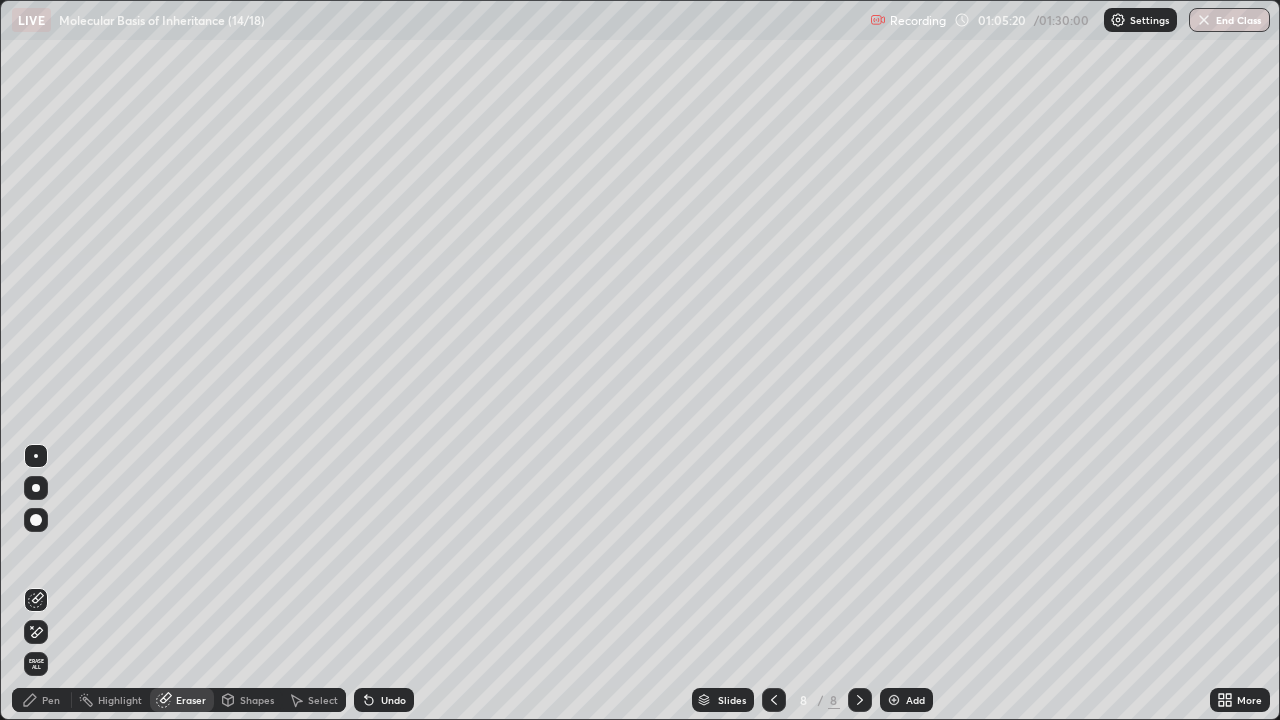 click on "Pen" at bounding box center (51, 700) 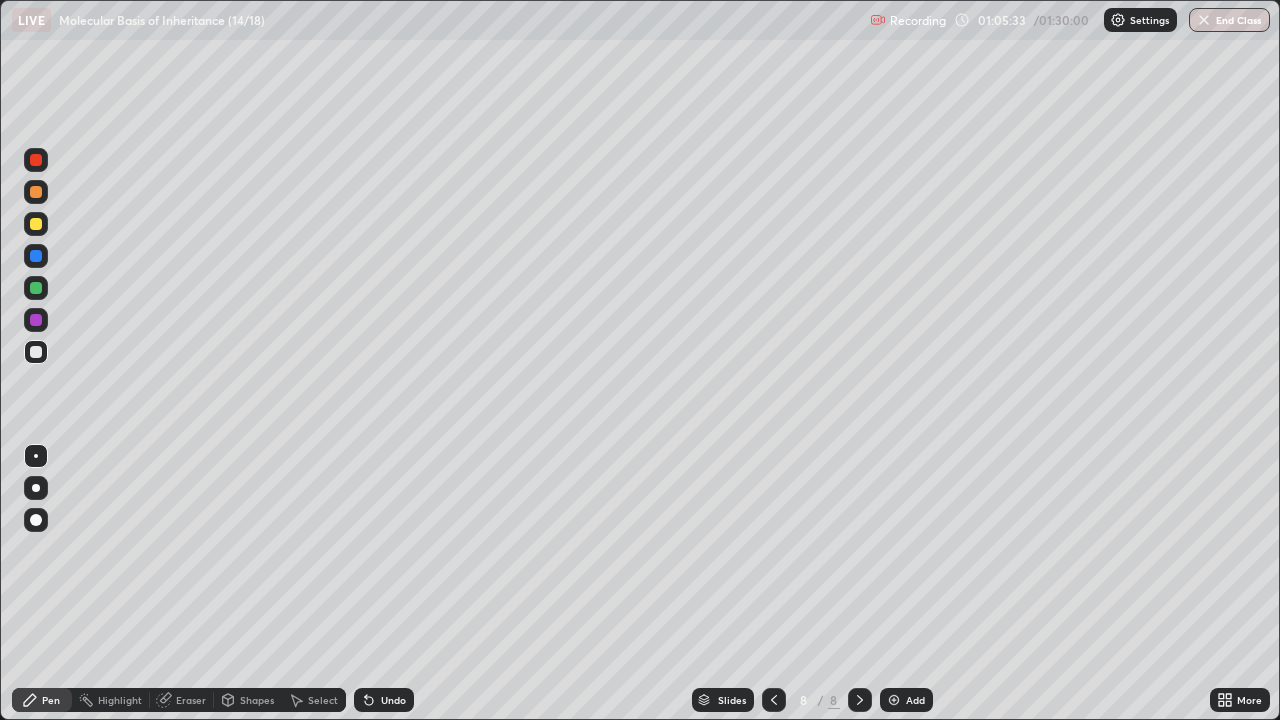 click at bounding box center [36, 288] 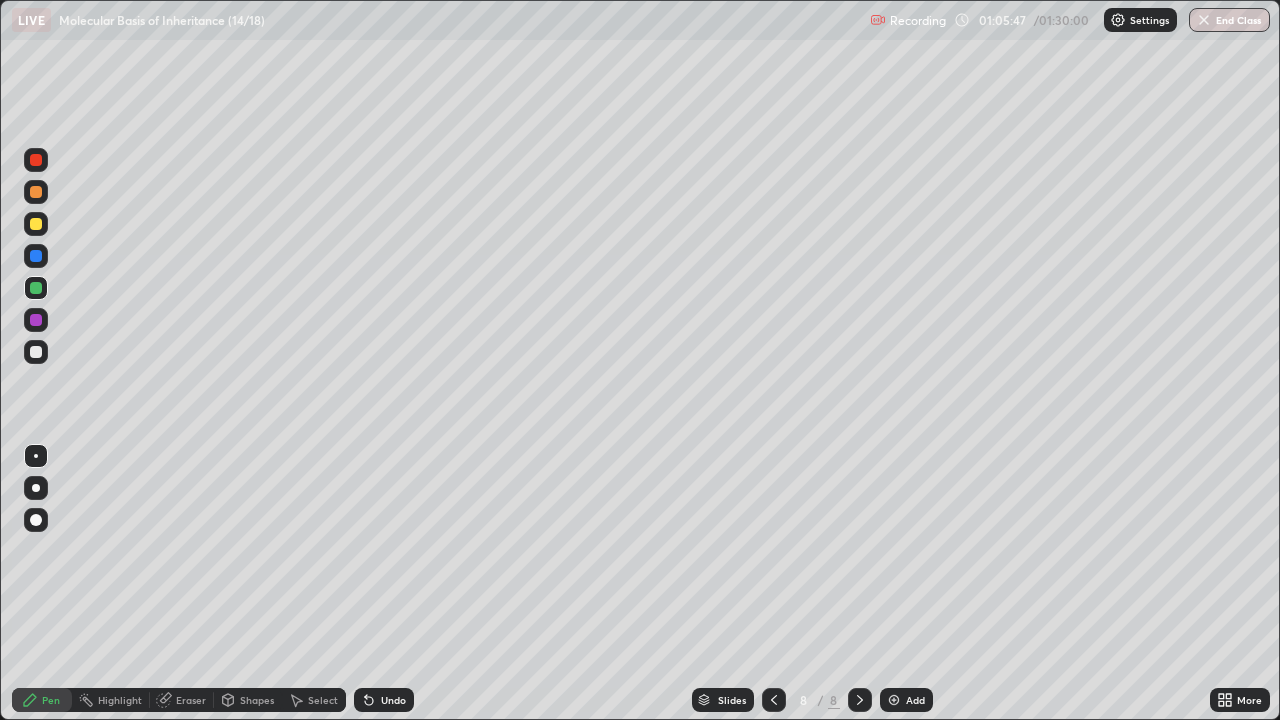 click on "Eraser" at bounding box center [191, 700] 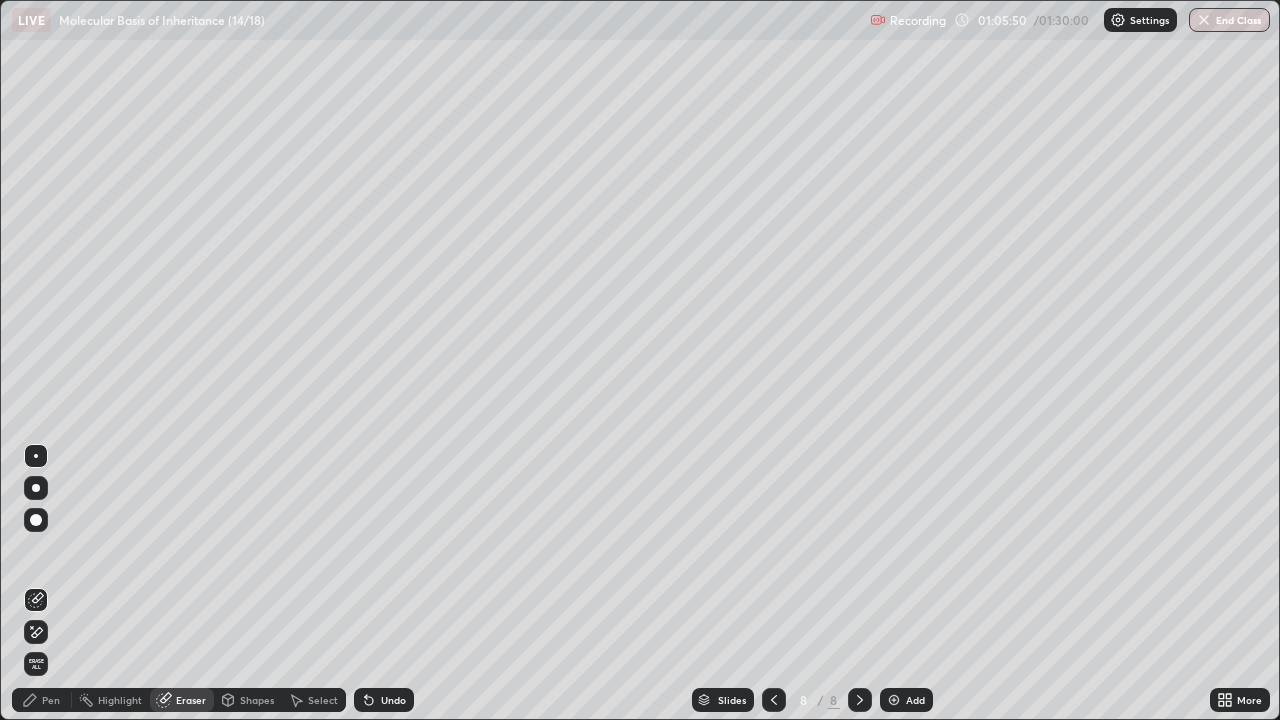 click on "Pen" at bounding box center (51, 700) 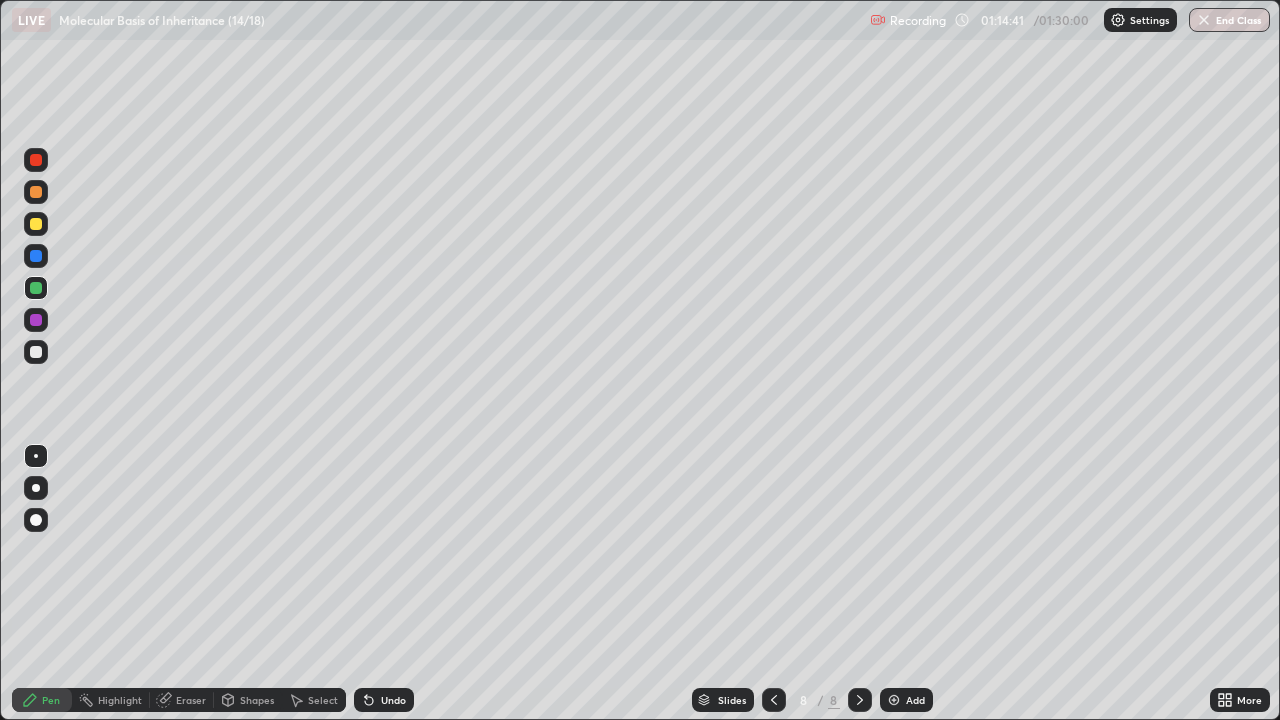 click at bounding box center (36, 320) 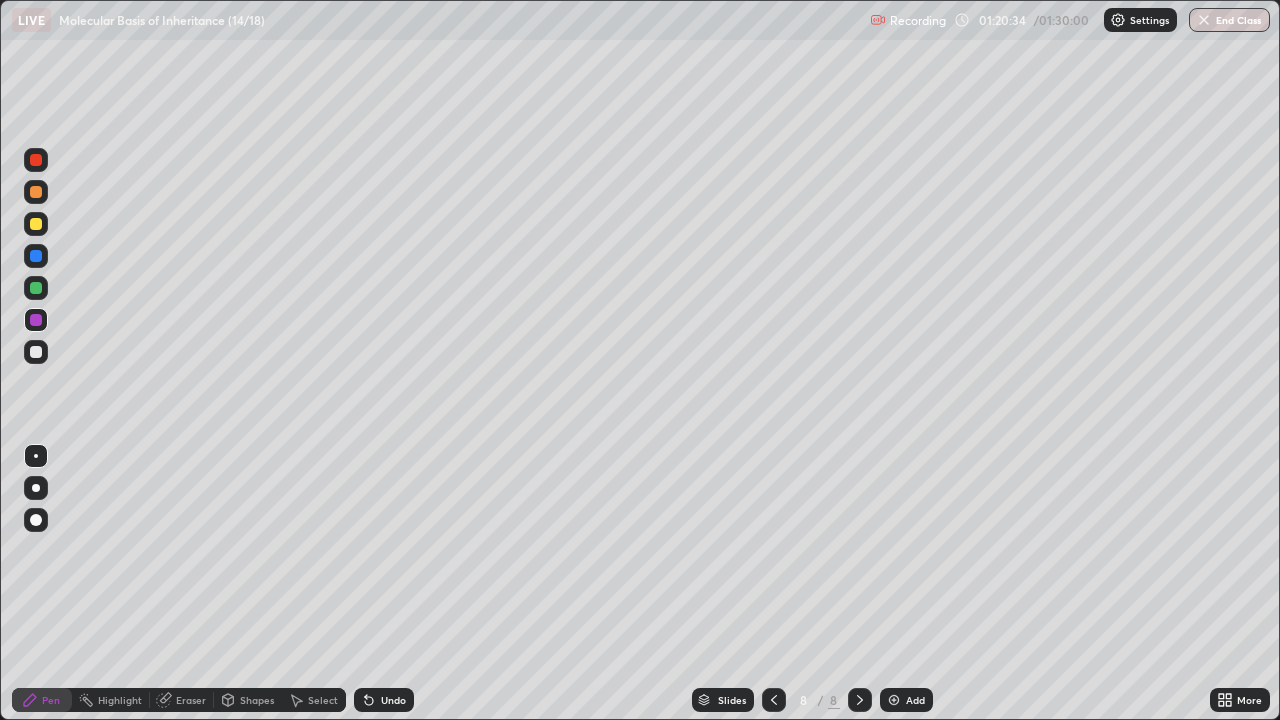 click at bounding box center [1204, 20] 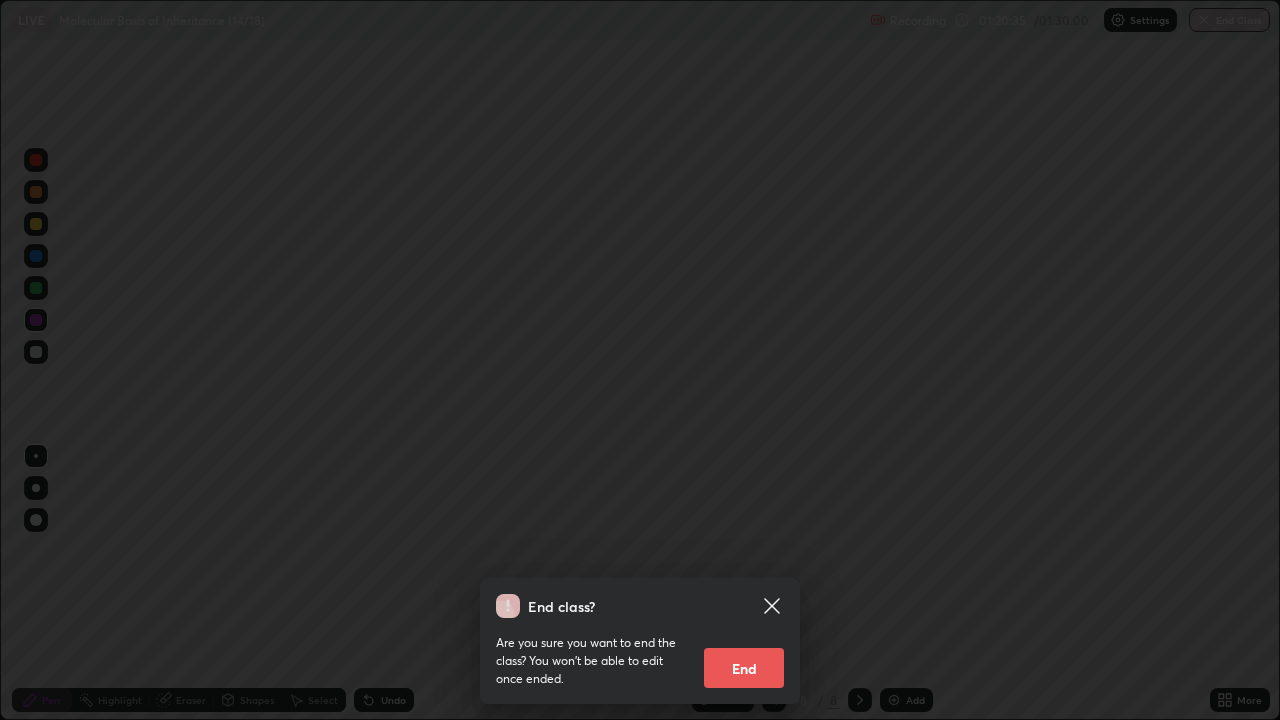 click on "End" at bounding box center [744, 668] 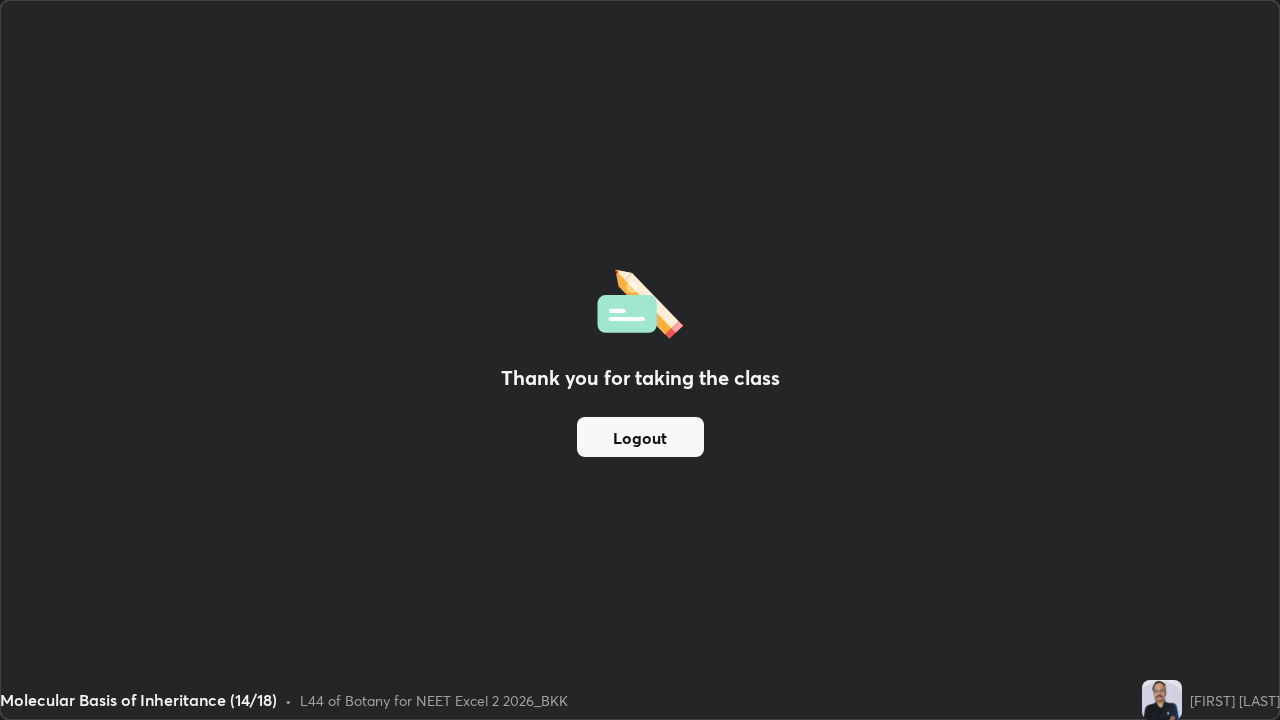 click on "Logout" at bounding box center (640, 437) 